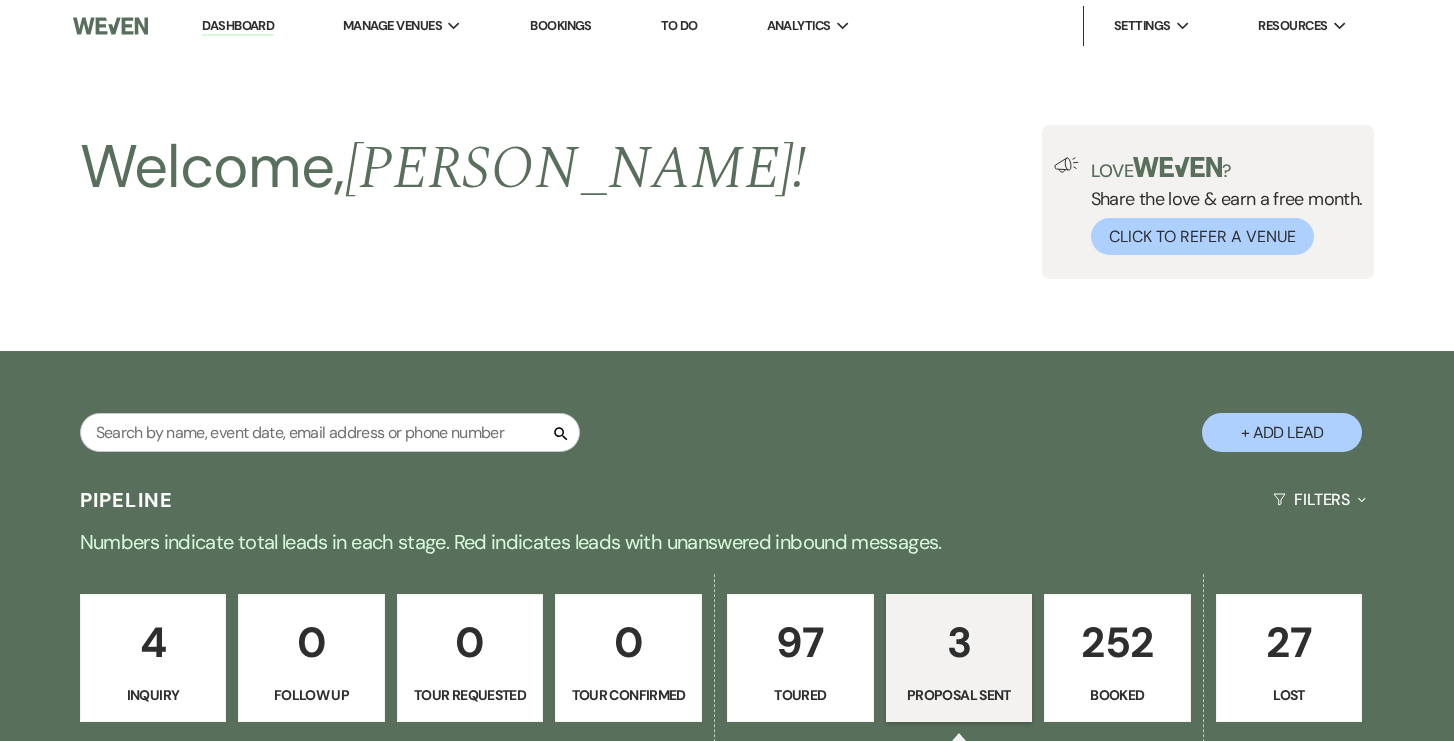 scroll, scrollTop: 758, scrollLeft: 0, axis: vertical 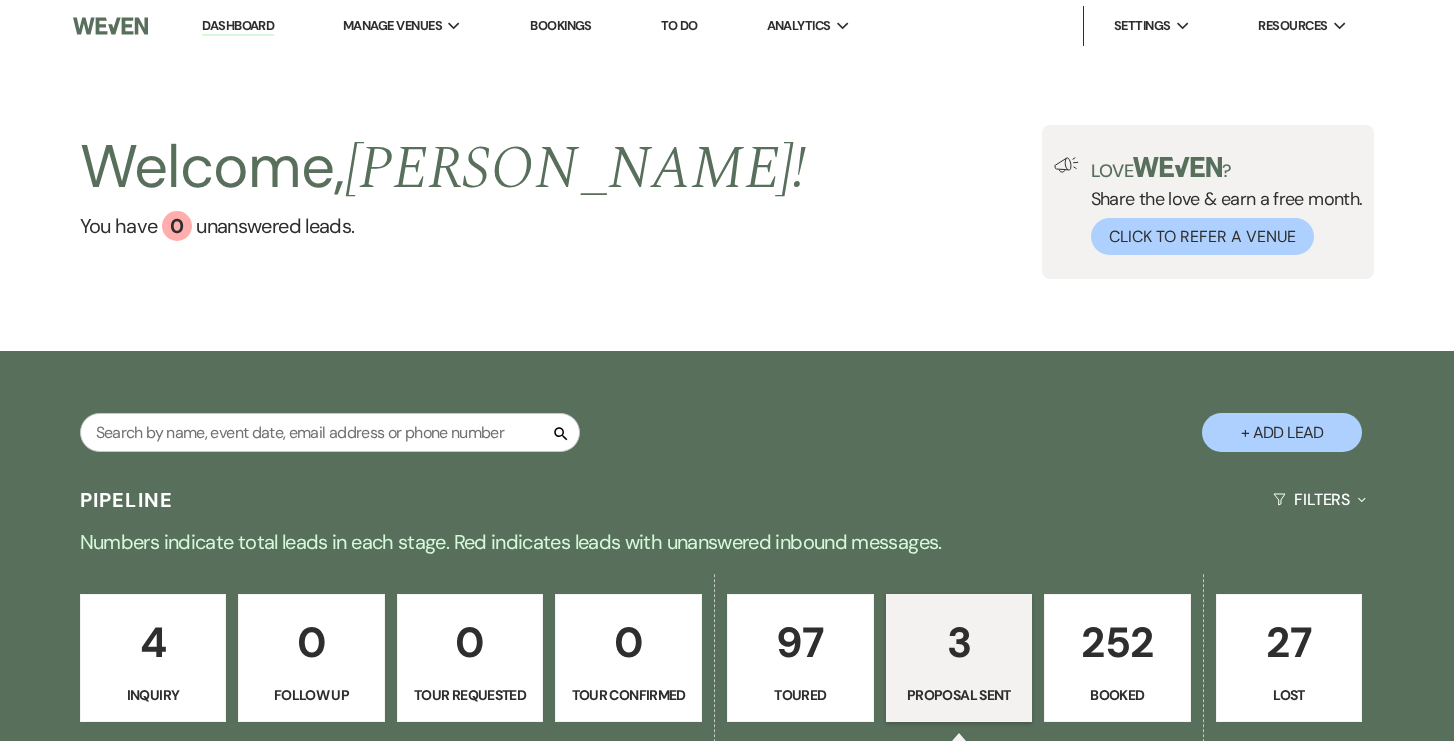 click on "252" at bounding box center (1117, 642) 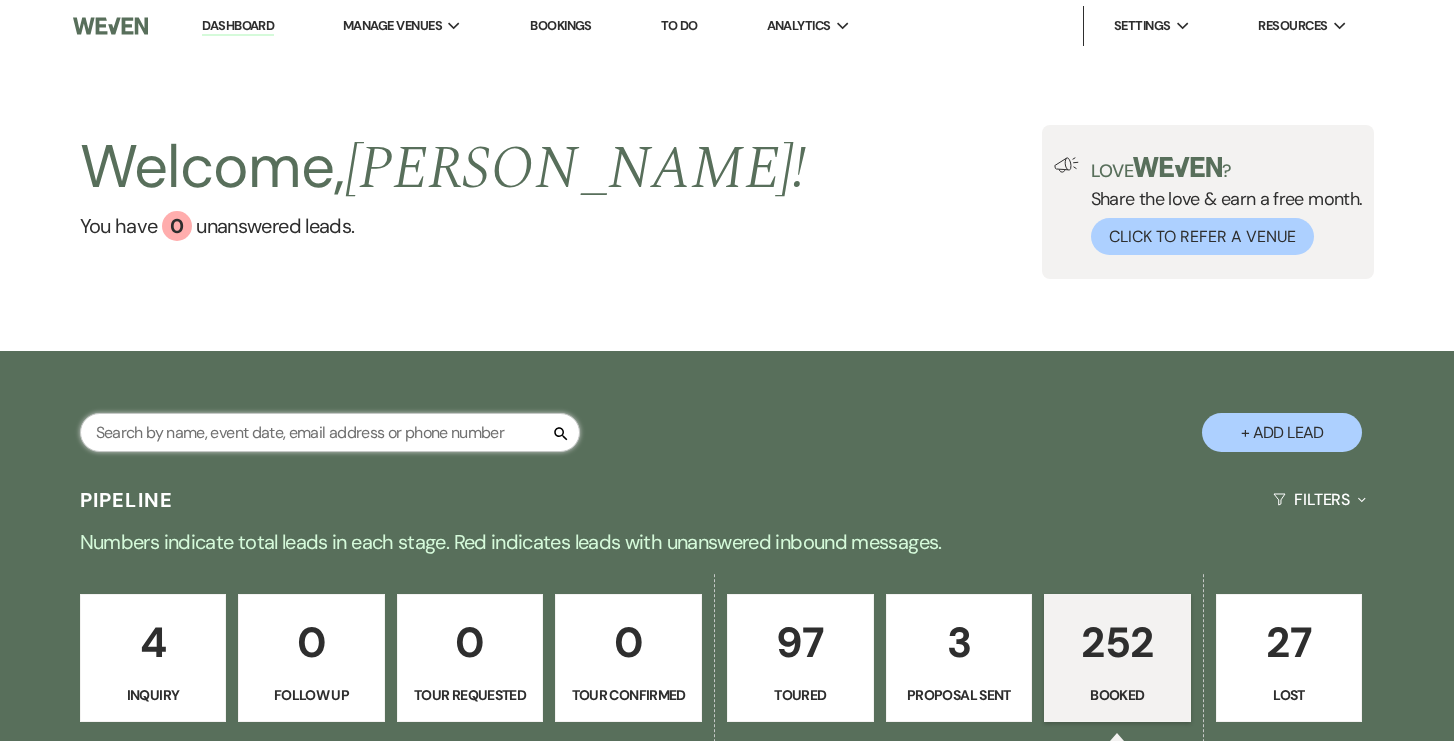 click at bounding box center (330, 432) 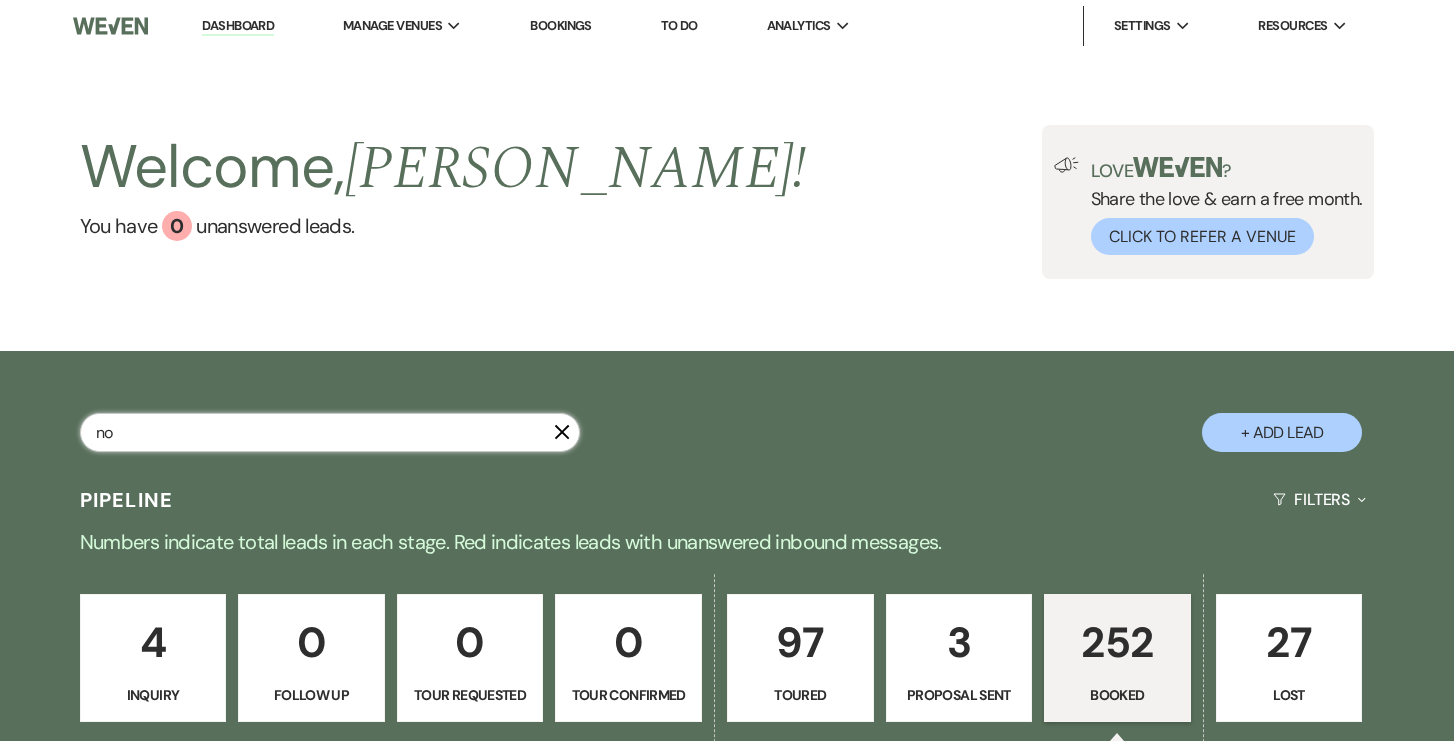type on "nor" 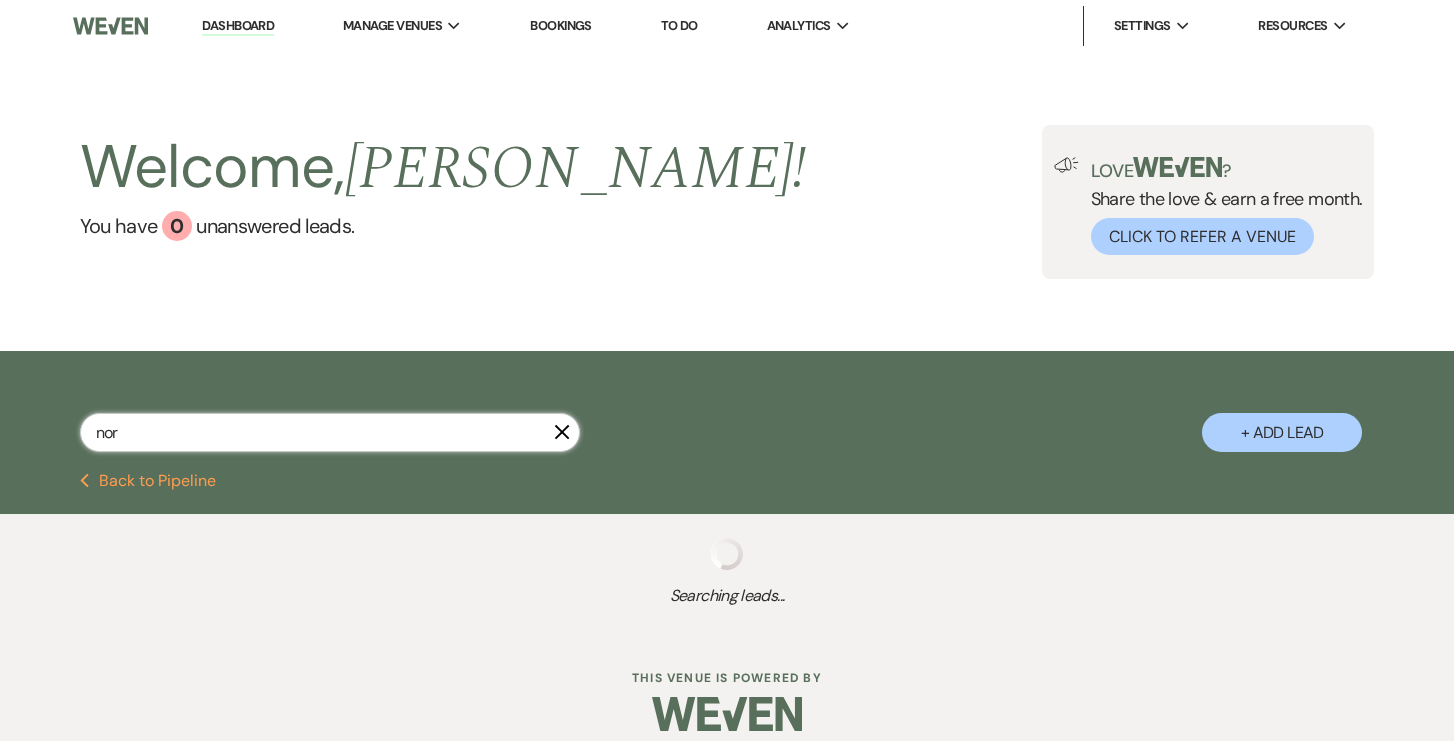 select on "6" 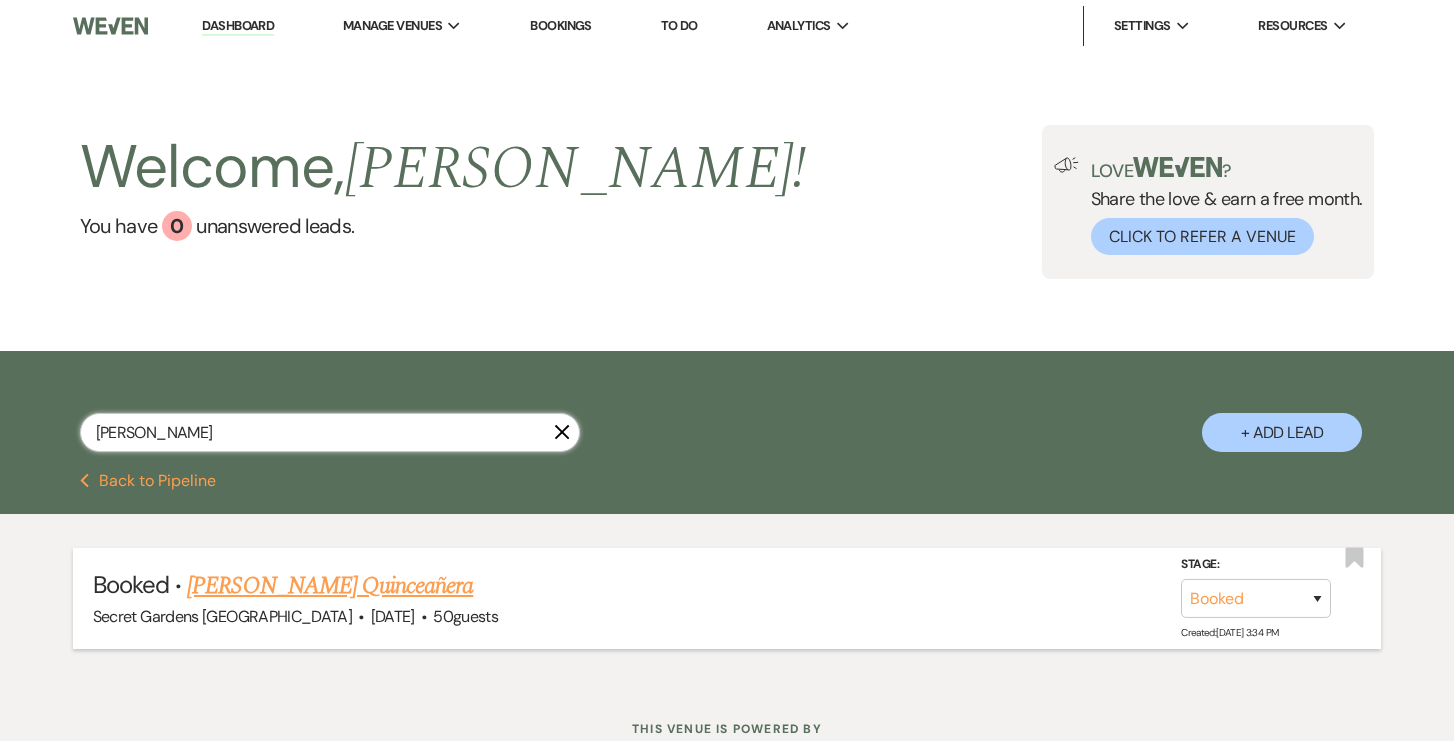 type on "[PERSON_NAME]" 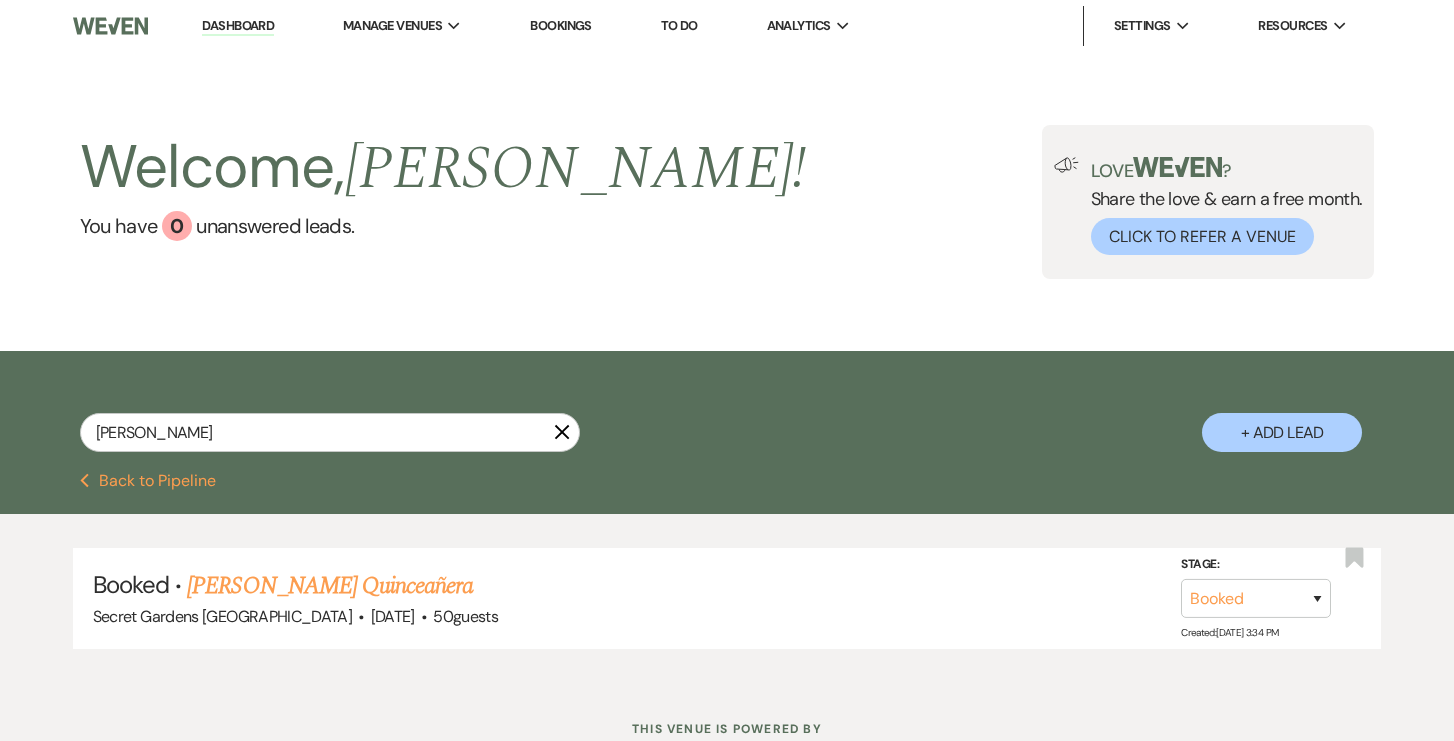 click on "[PERSON_NAME] Quinceañera" at bounding box center (330, 586) 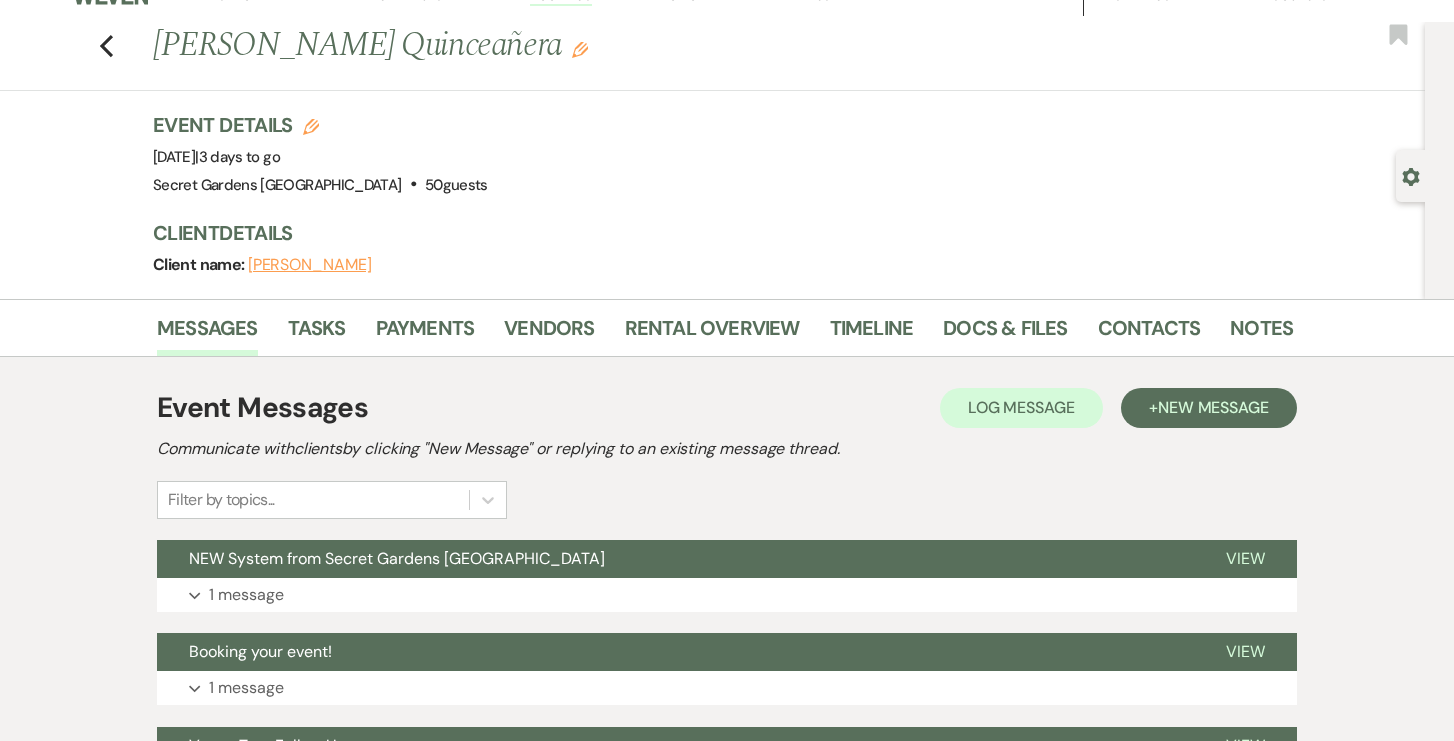 scroll, scrollTop: 33, scrollLeft: 0, axis: vertical 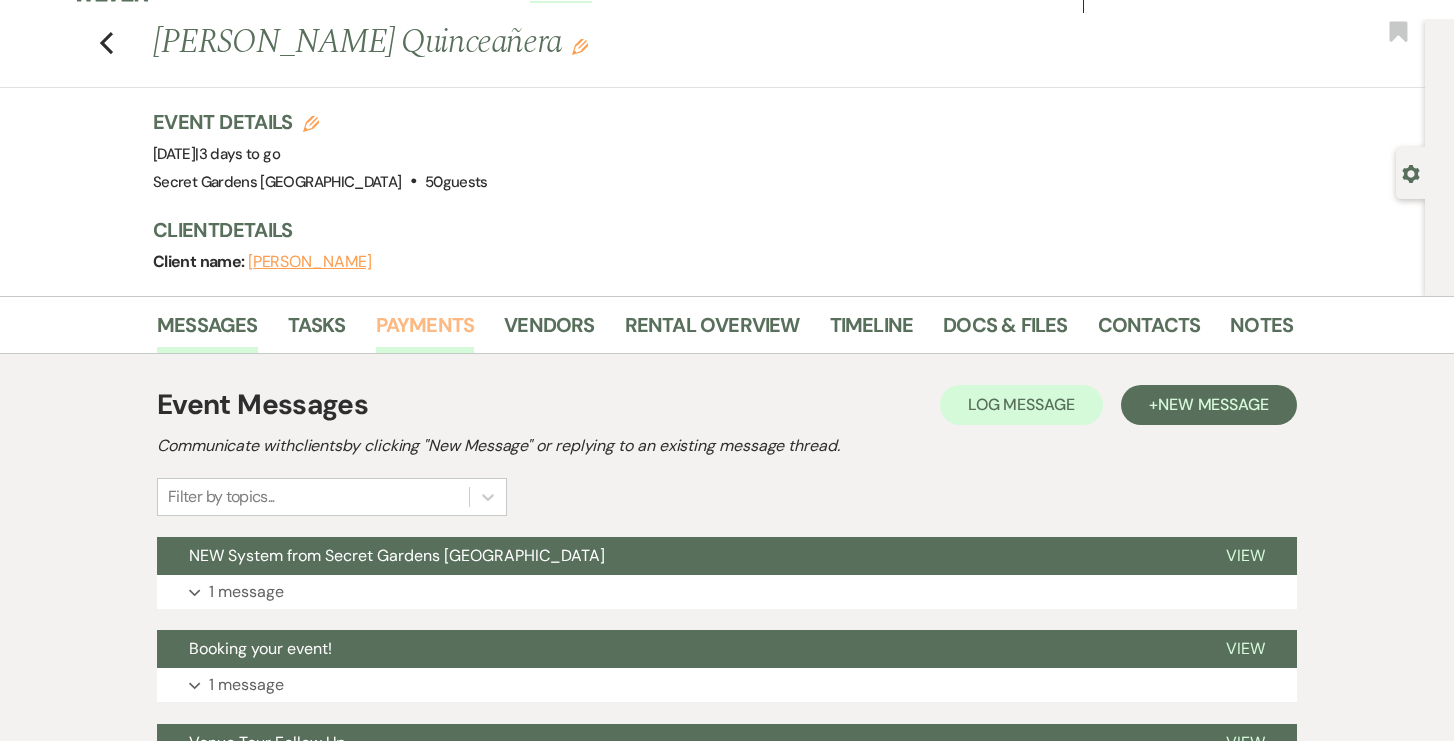 click on "Payments" at bounding box center (425, 331) 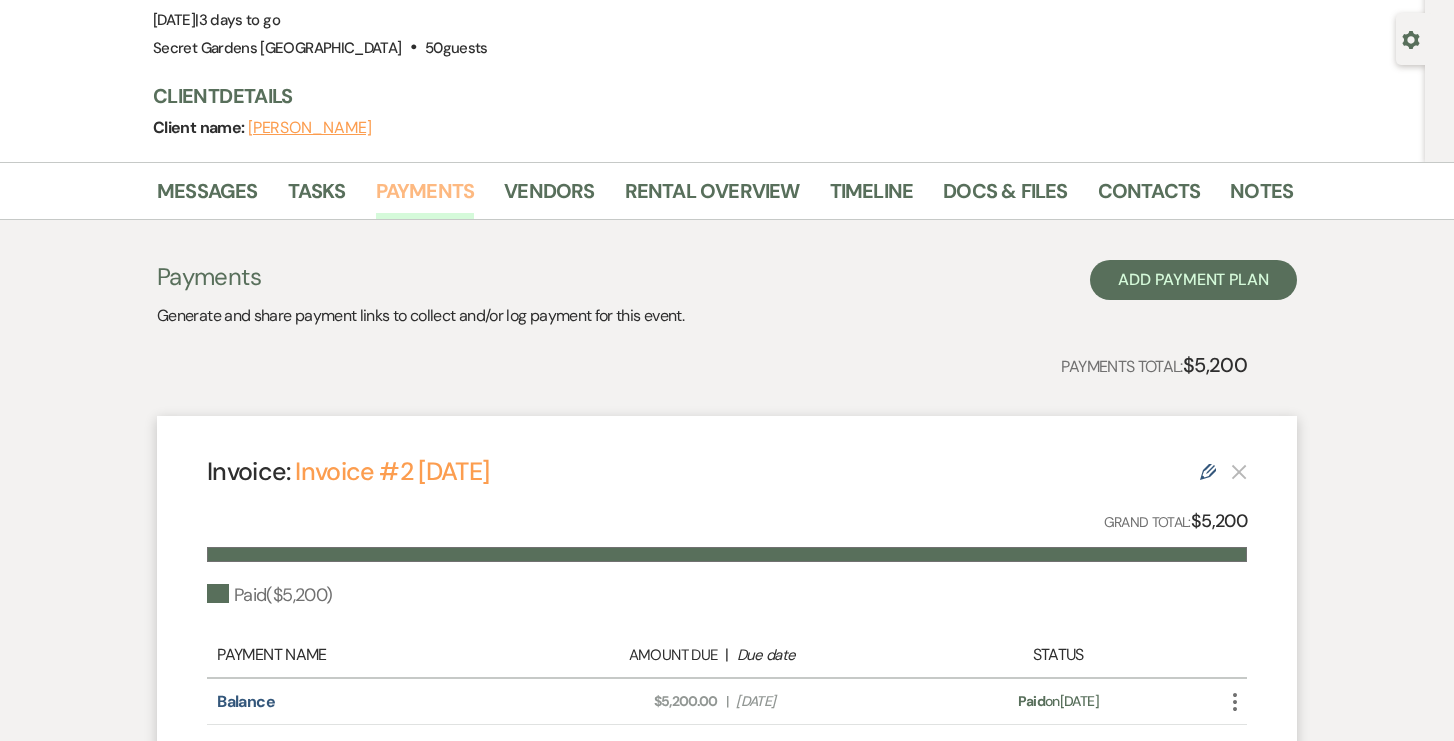 scroll, scrollTop: 100, scrollLeft: 0, axis: vertical 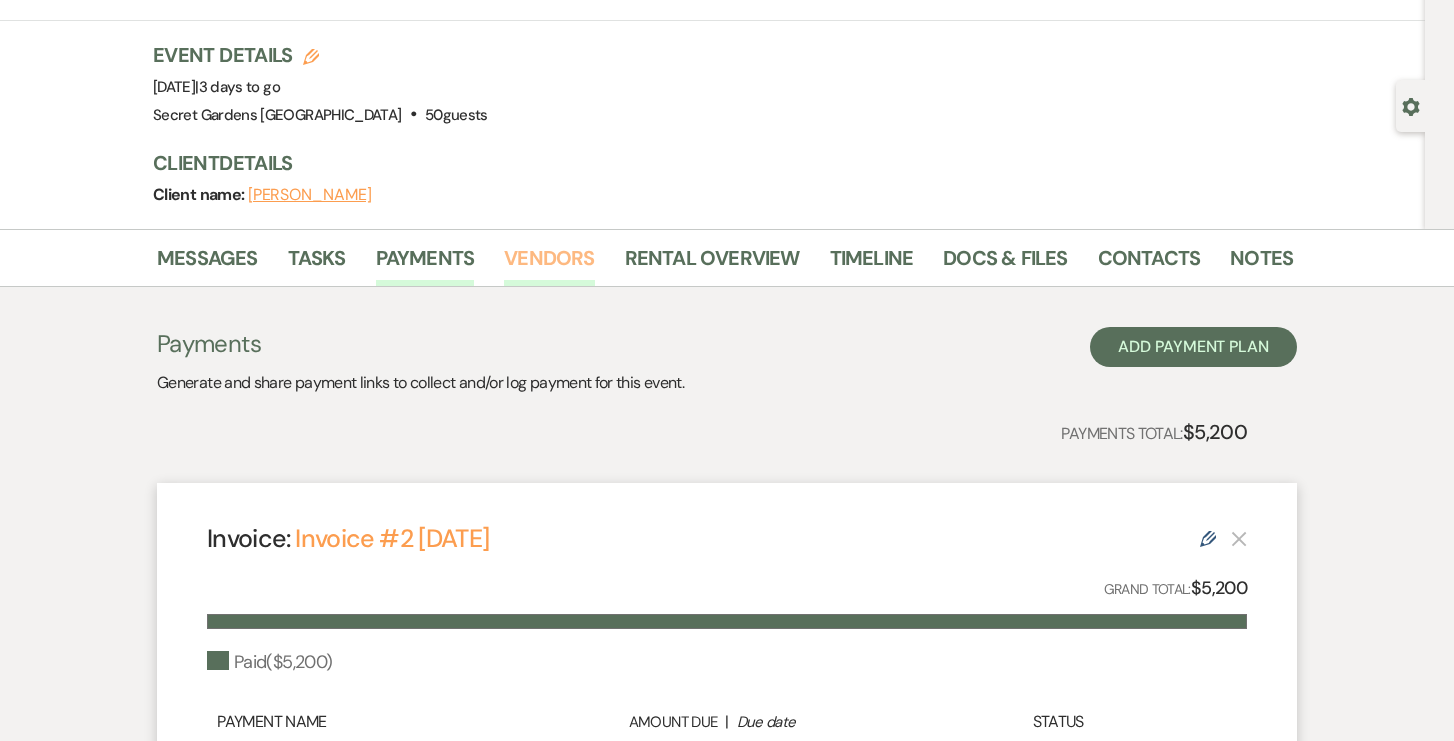 click on "Vendors" at bounding box center (549, 264) 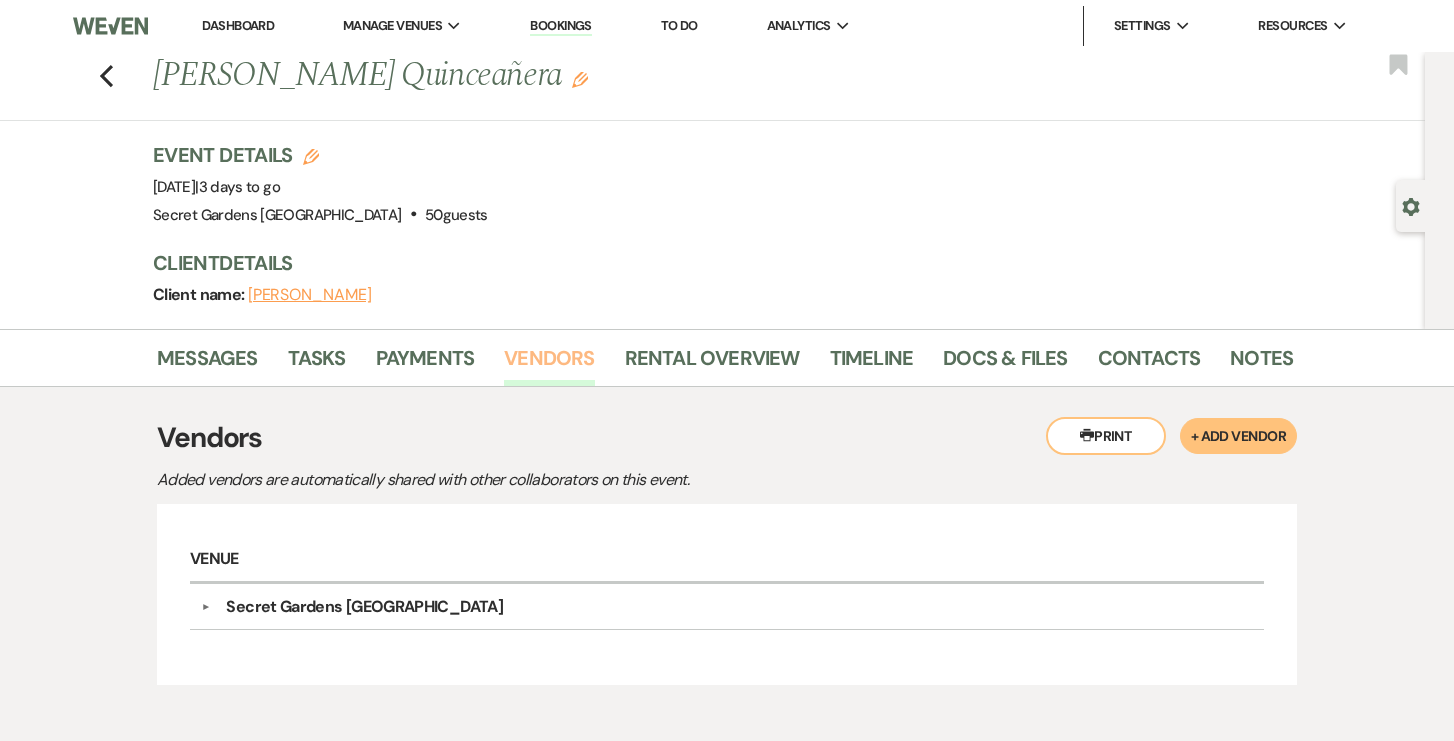 scroll, scrollTop: 121, scrollLeft: 0, axis: vertical 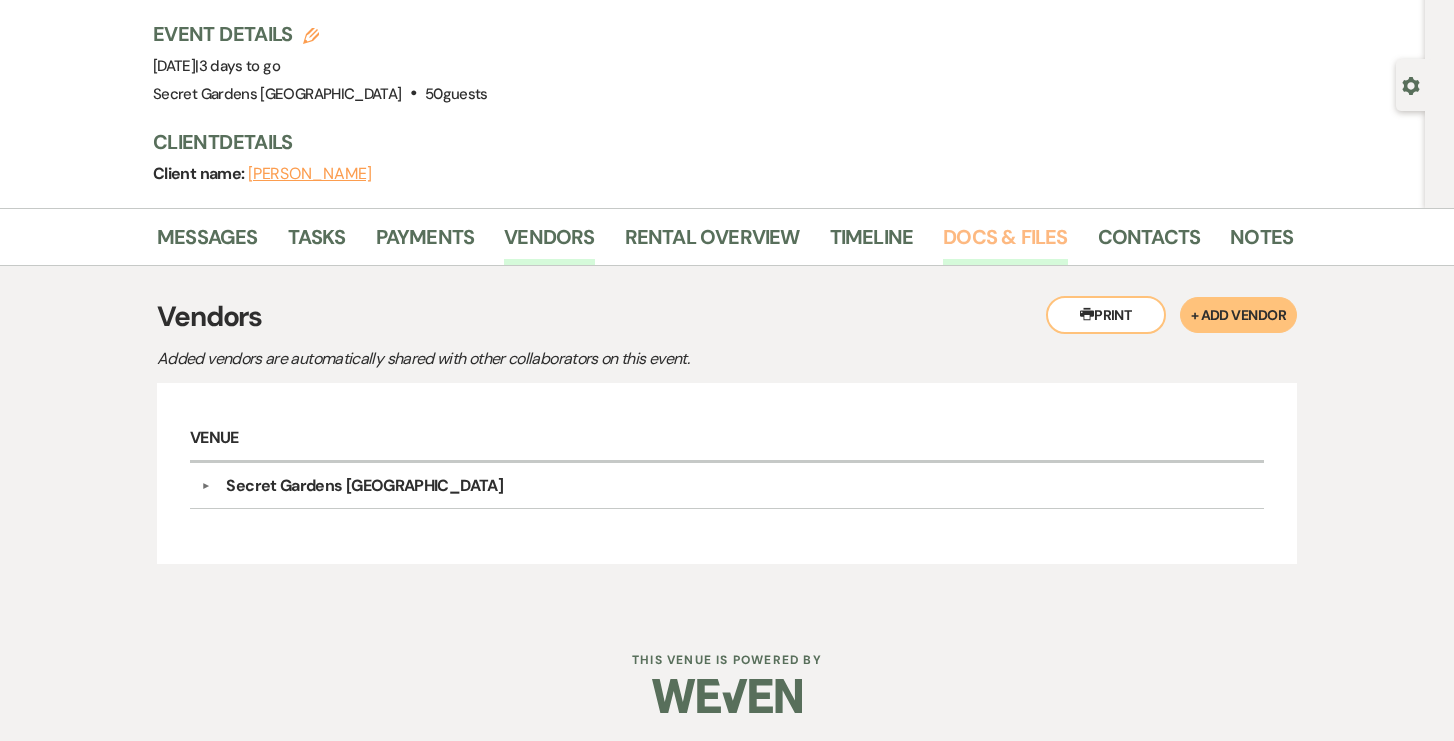 click on "Docs & Files" at bounding box center (1005, 243) 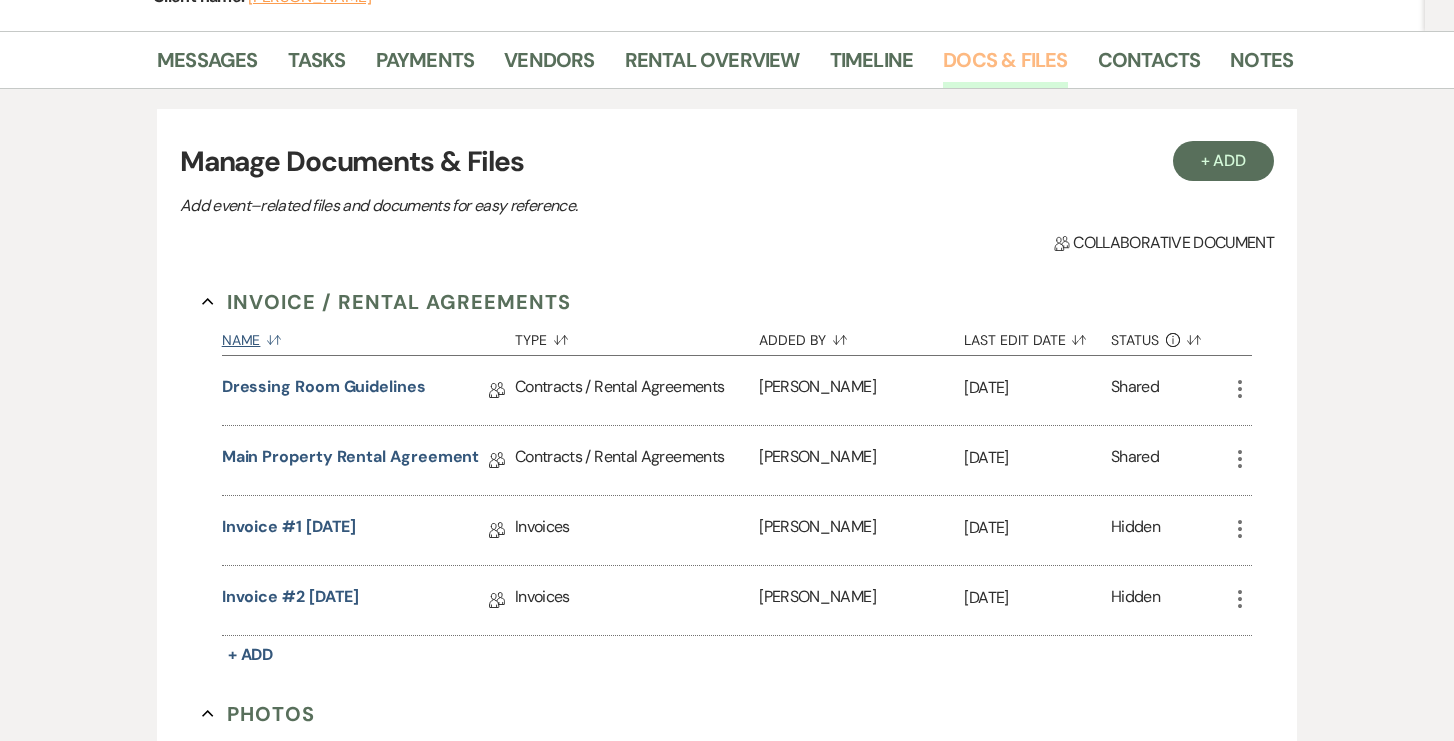 scroll, scrollTop: 299, scrollLeft: 0, axis: vertical 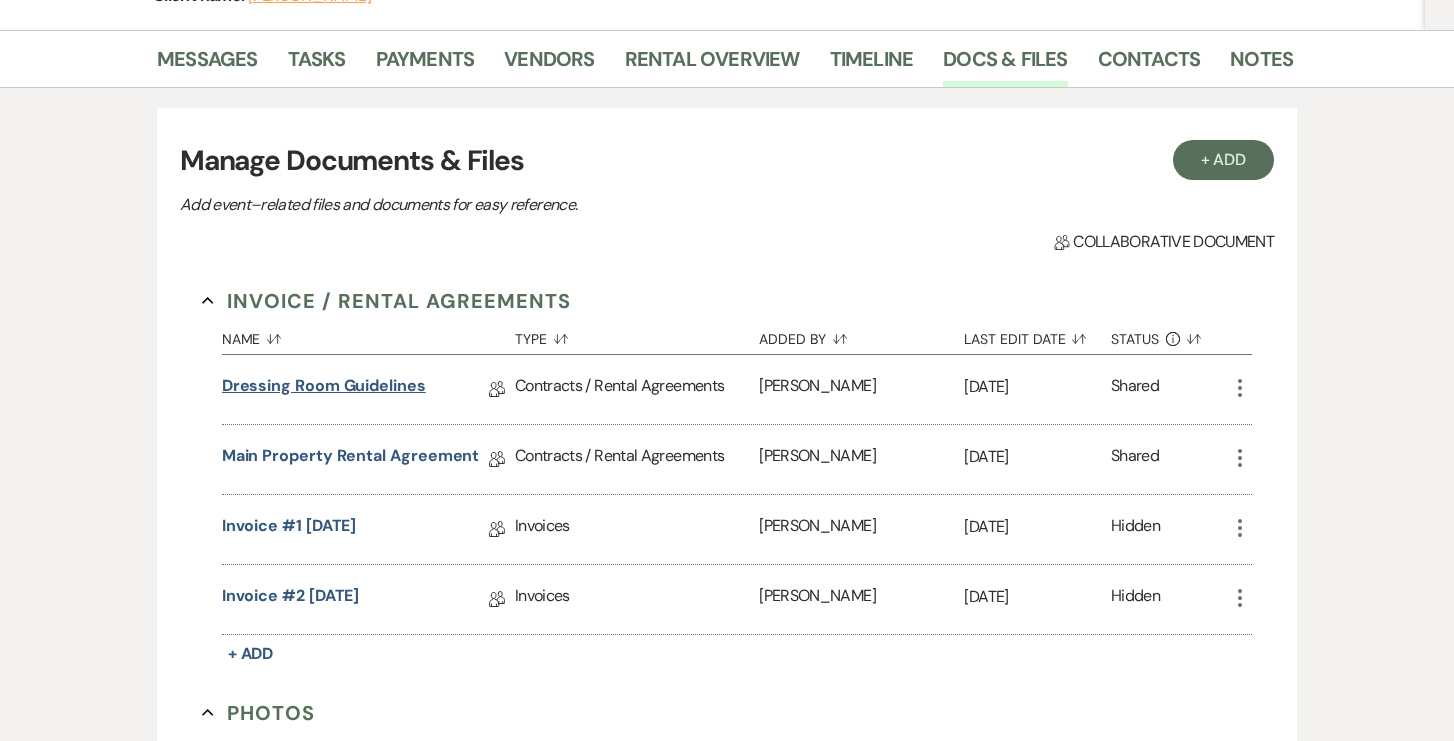 click on "Dressing Room Guidelines" at bounding box center (324, 389) 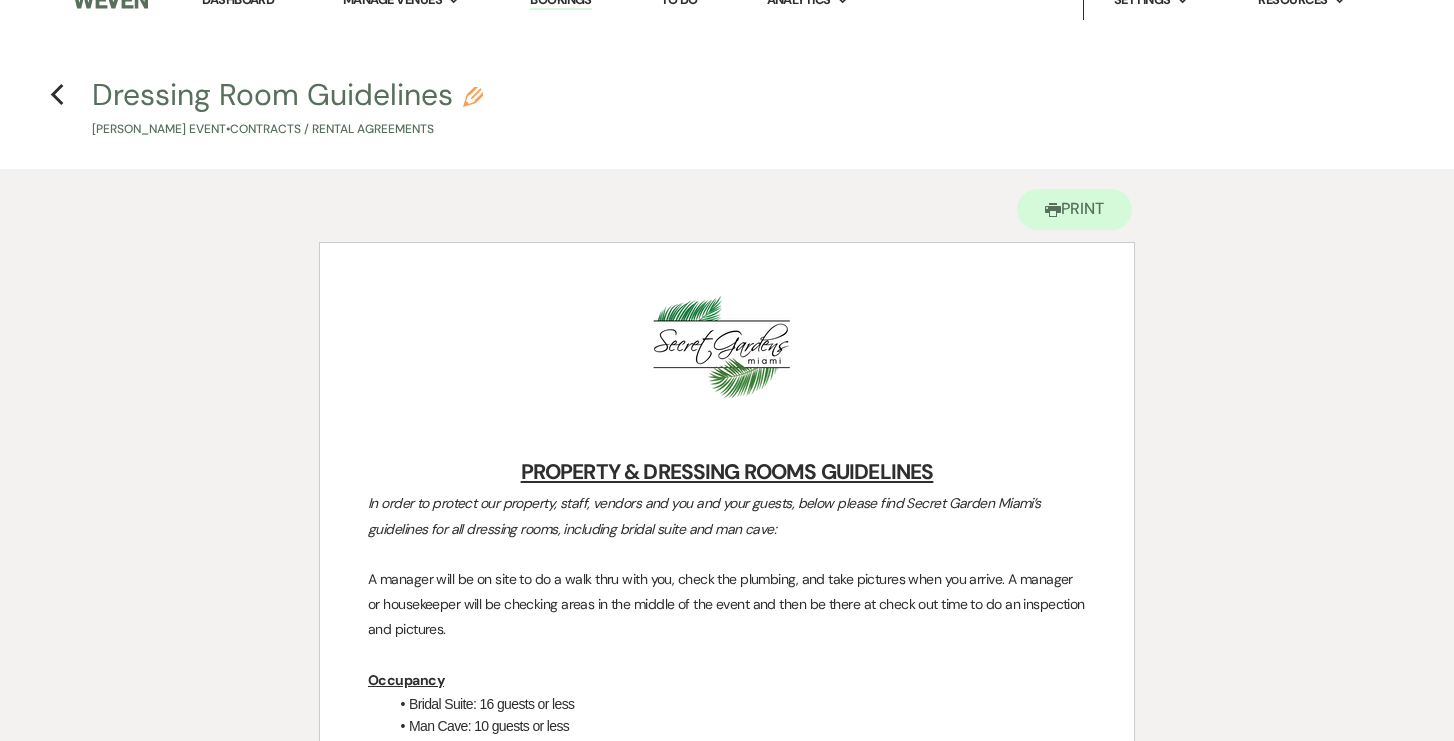 scroll, scrollTop: 0, scrollLeft: 0, axis: both 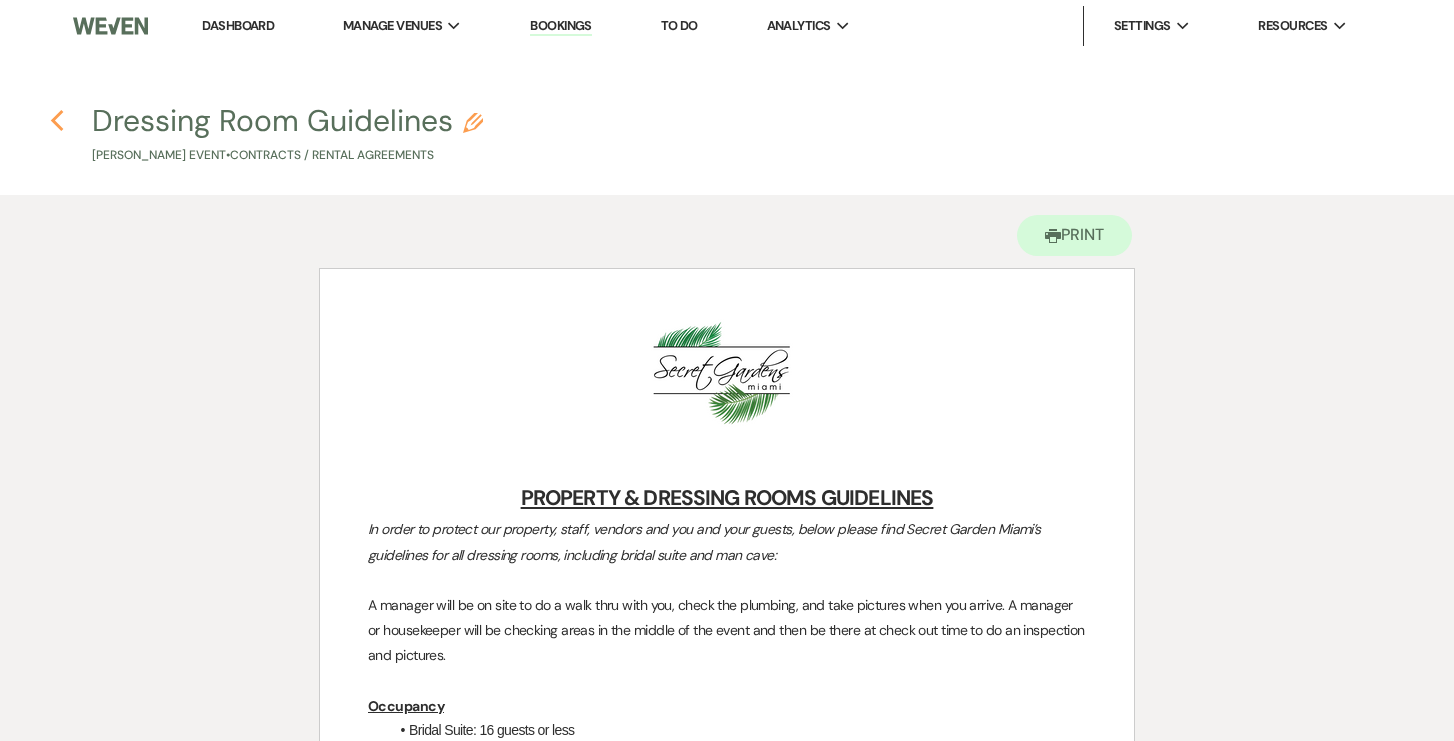 click 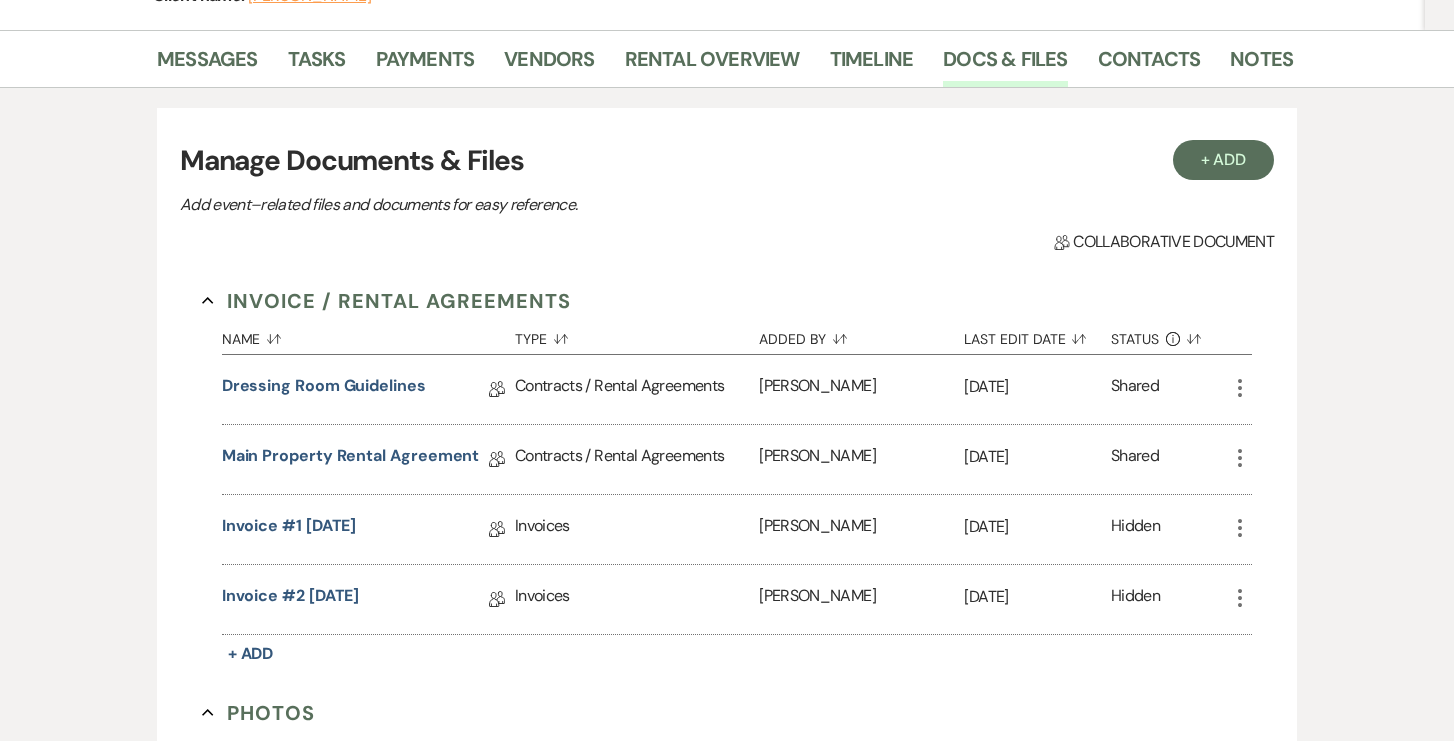 scroll, scrollTop: 0, scrollLeft: 0, axis: both 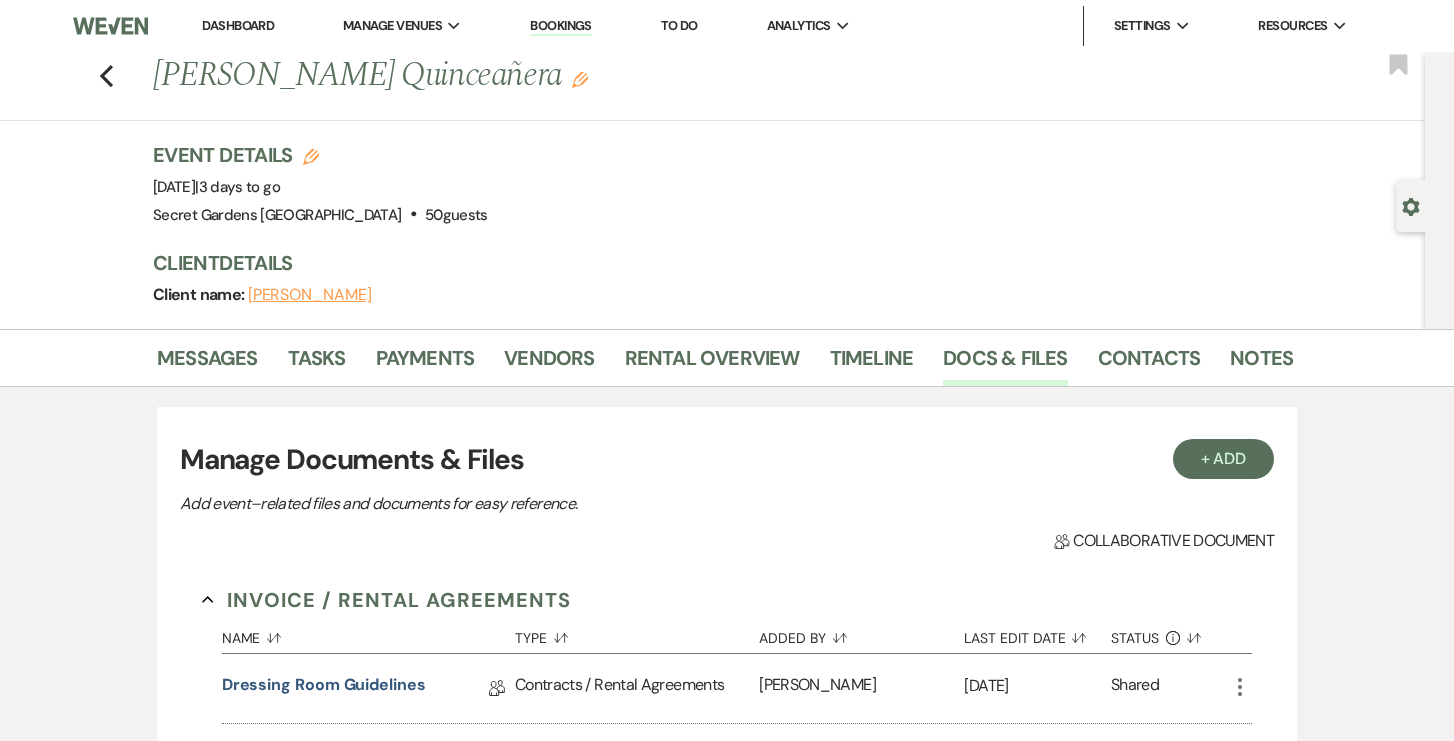 click on "Dashboard" at bounding box center (238, 25) 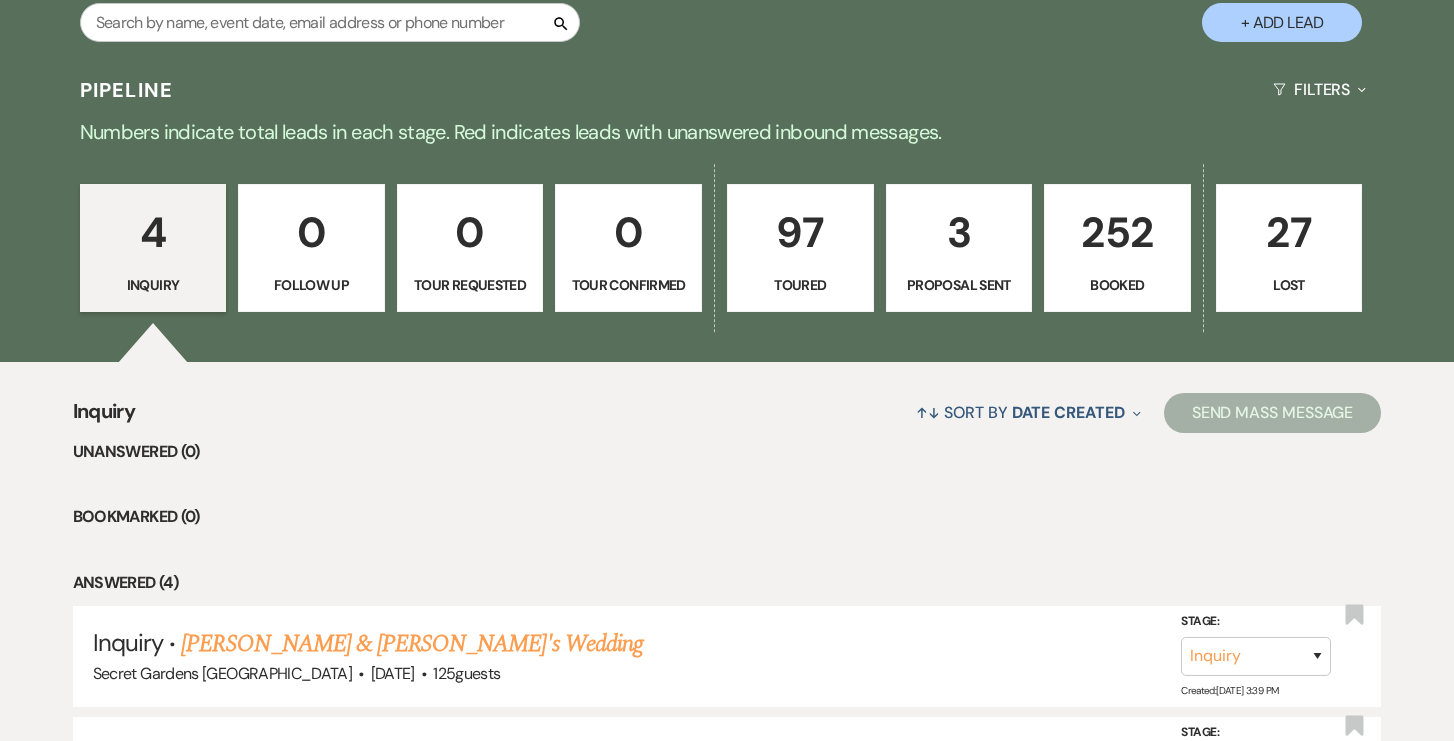 scroll, scrollTop: 430, scrollLeft: 0, axis: vertical 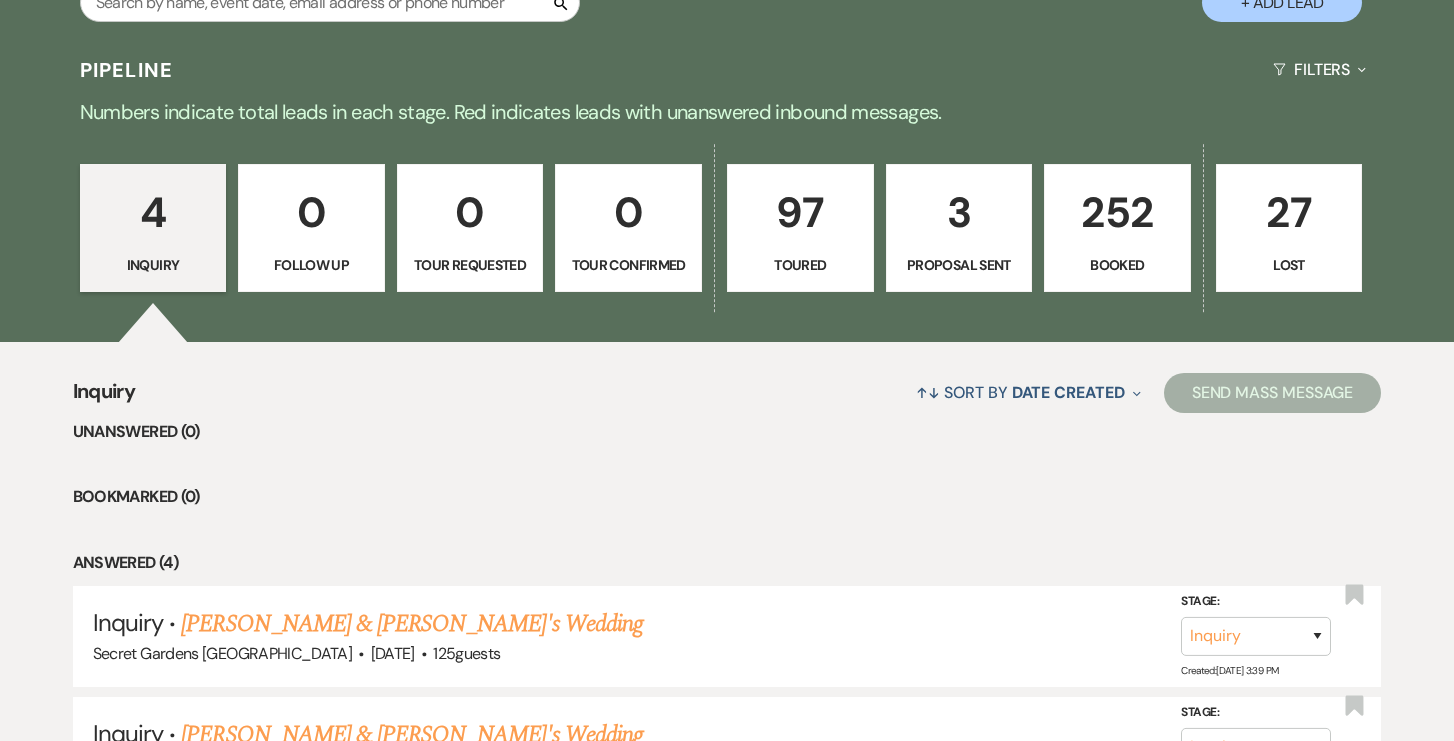 click on "3" at bounding box center (959, 212) 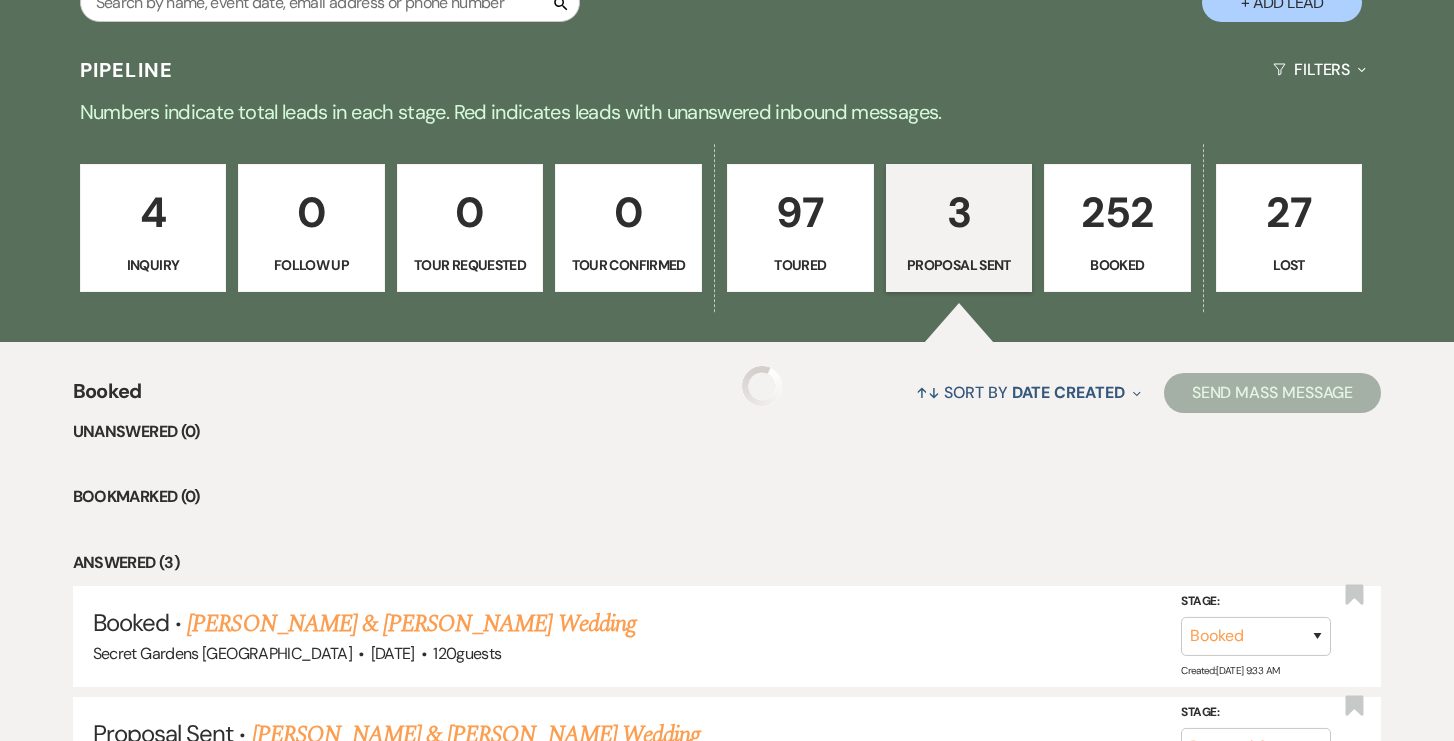 select on "6" 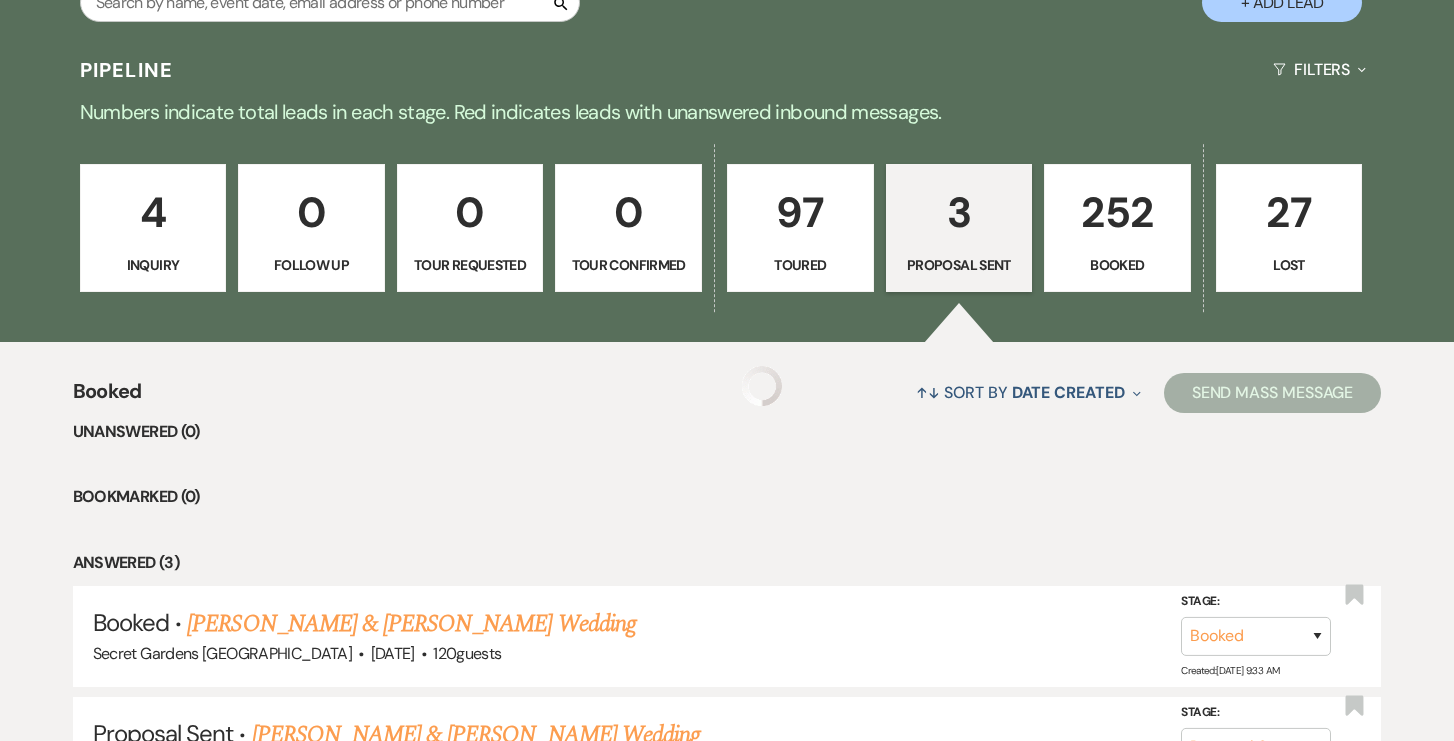 select on "6" 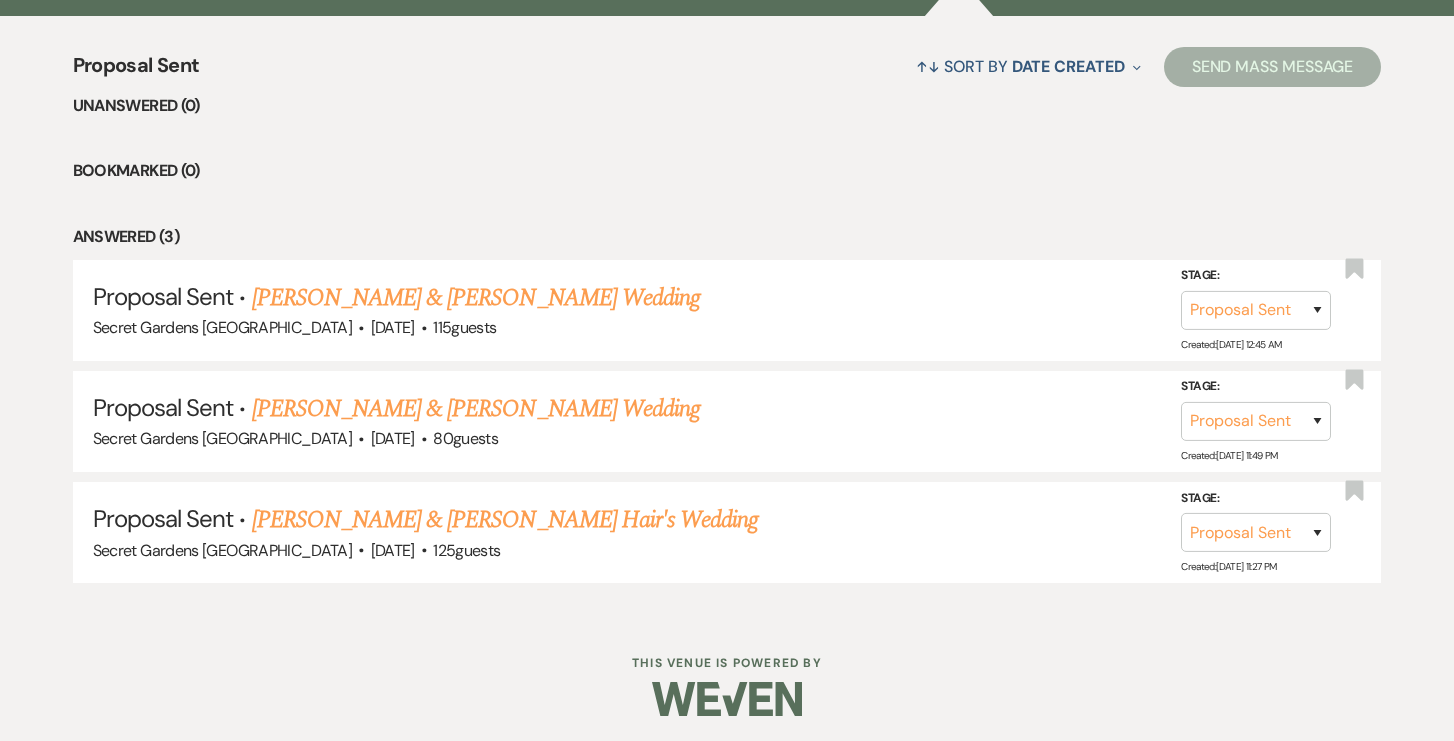 scroll, scrollTop: 0, scrollLeft: 0, axis: both 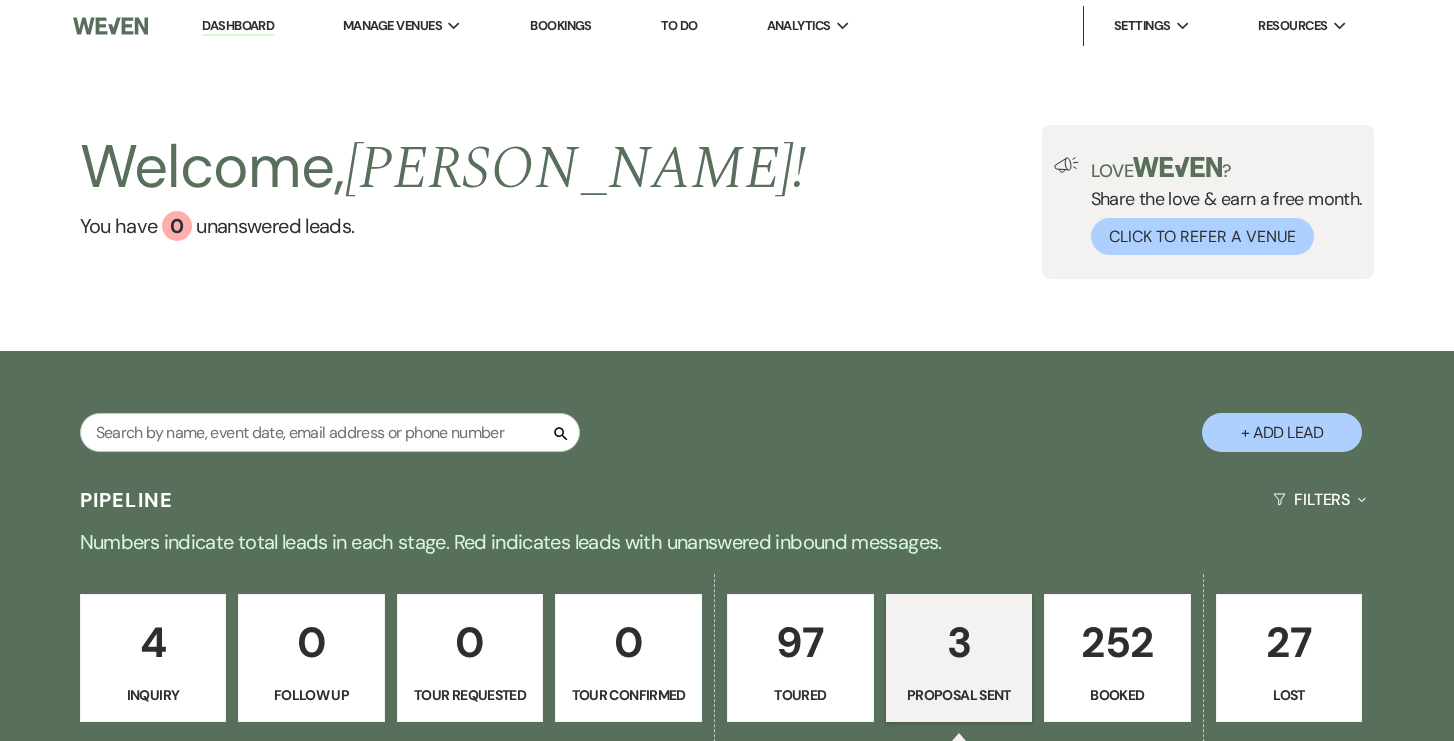 drag, startPoint x: 1128, startPoint y: 649, endPoint x: 849, endPoint y: 316, distance: 434.43066 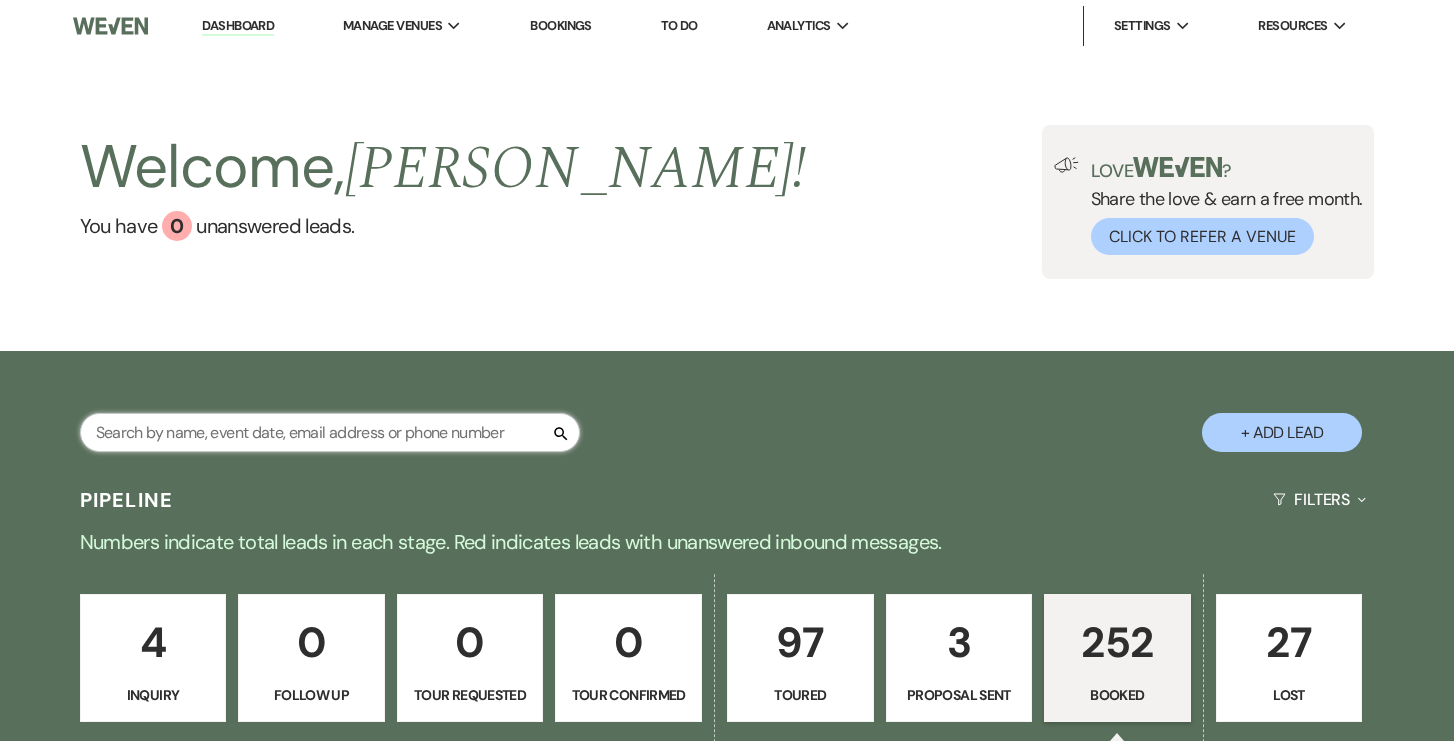 click at bounding box center [330, 432] 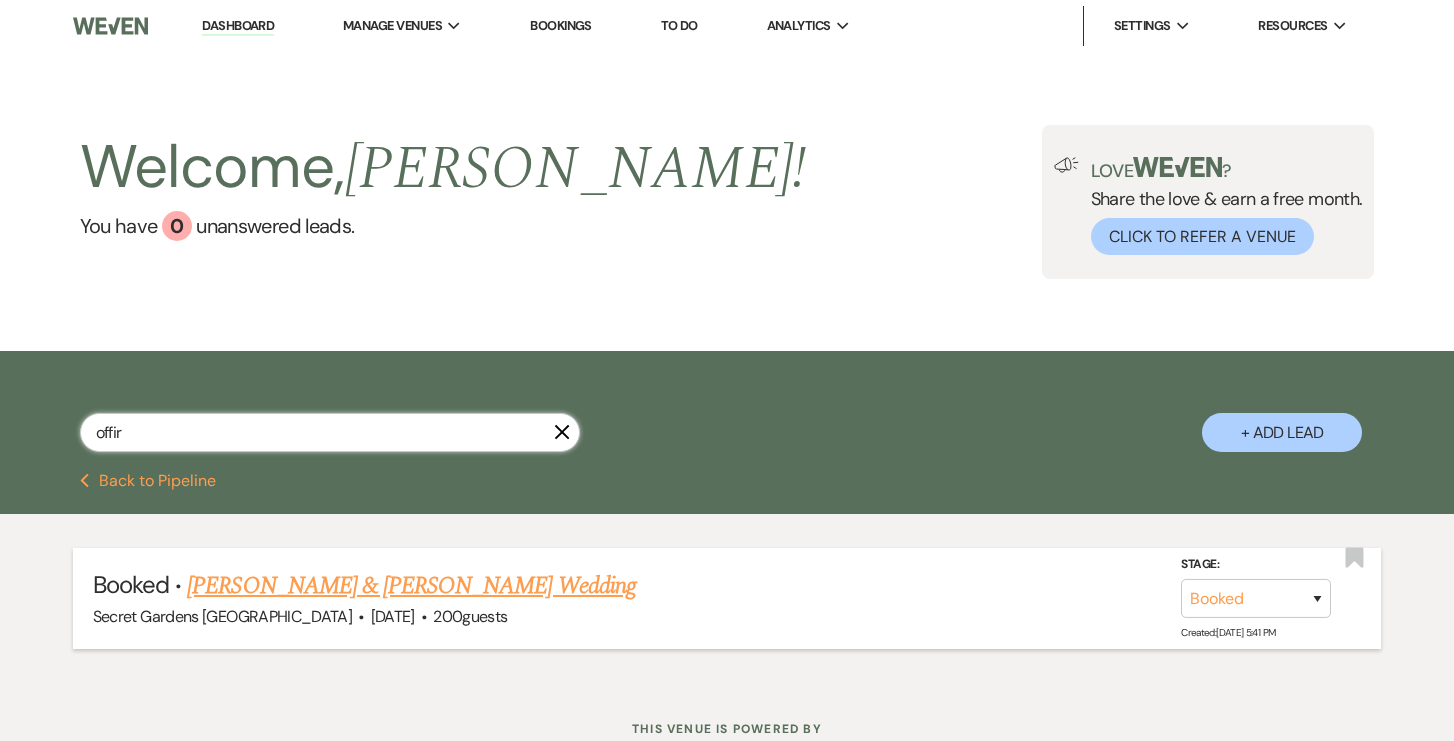type on "offir" 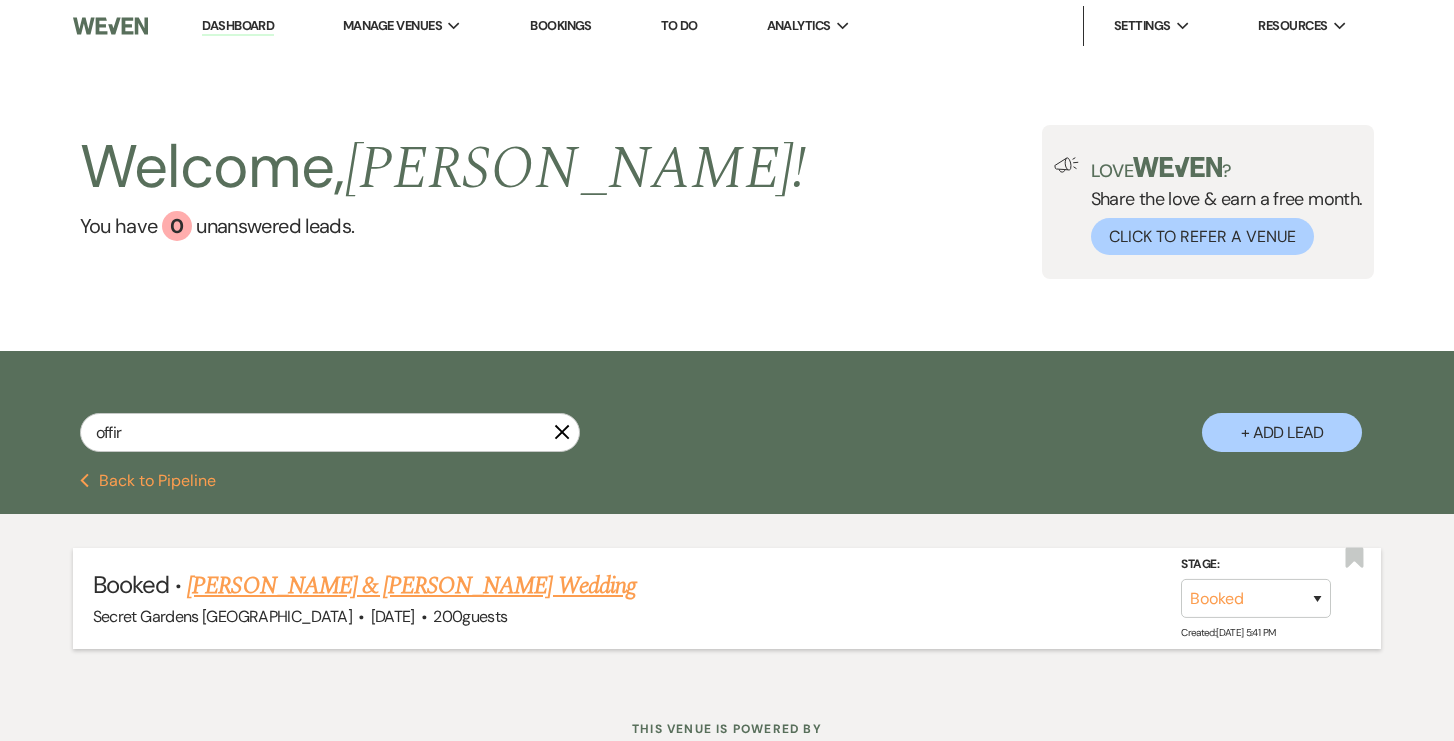 click on "[PERSON_NAME] & [PERSON_NAME] Wedding" at bounding box center [411, 586] 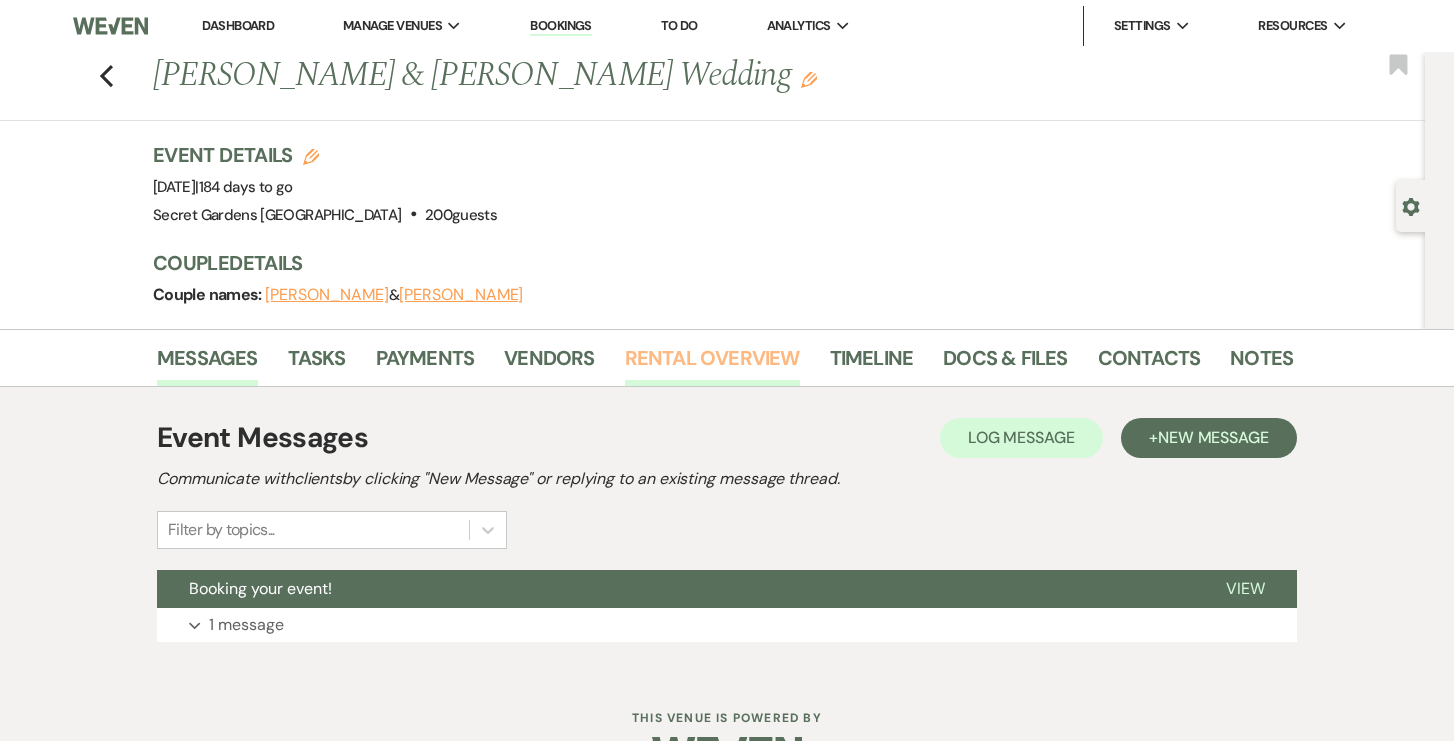 click on "Rental Overview" at bounding box center [712, 364] 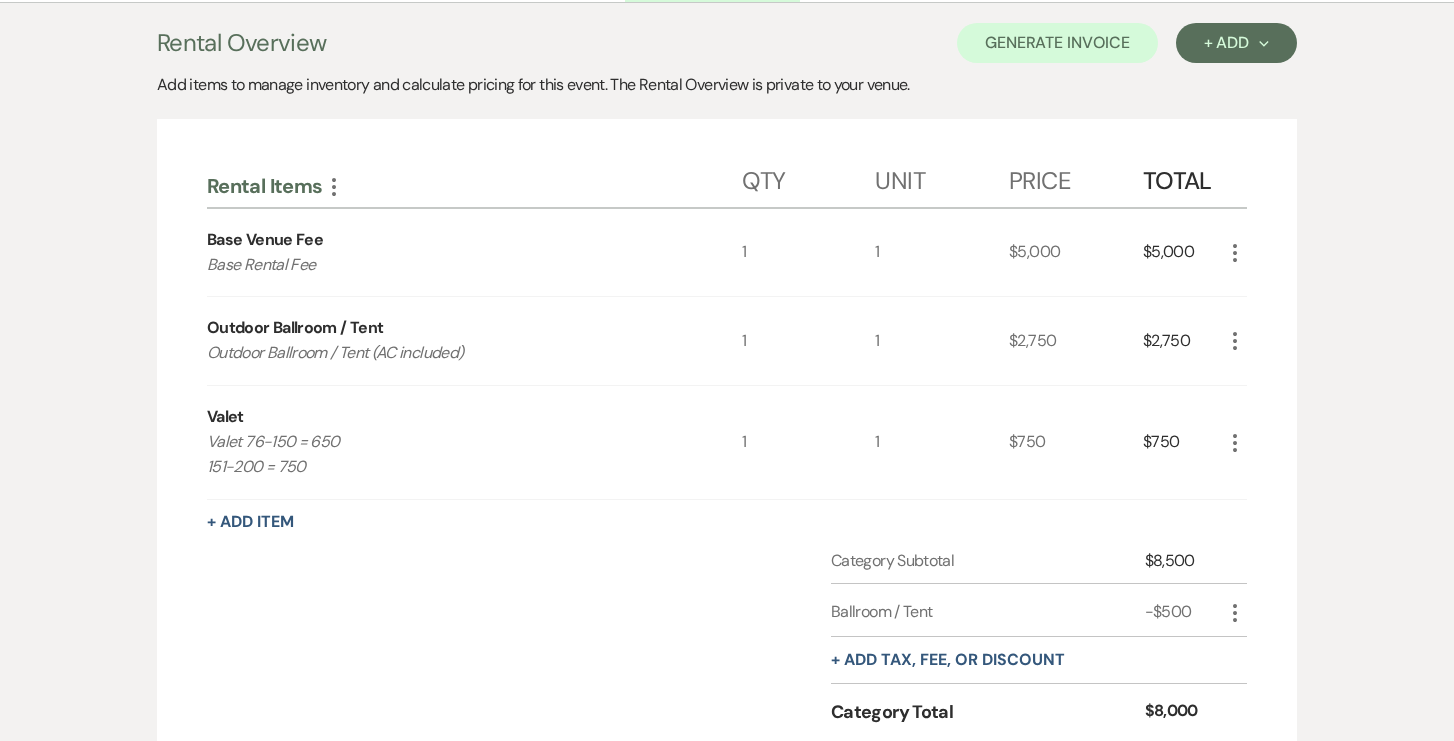 scroll, scrollTop: 383, scrollLeft: 0, axis: vertical 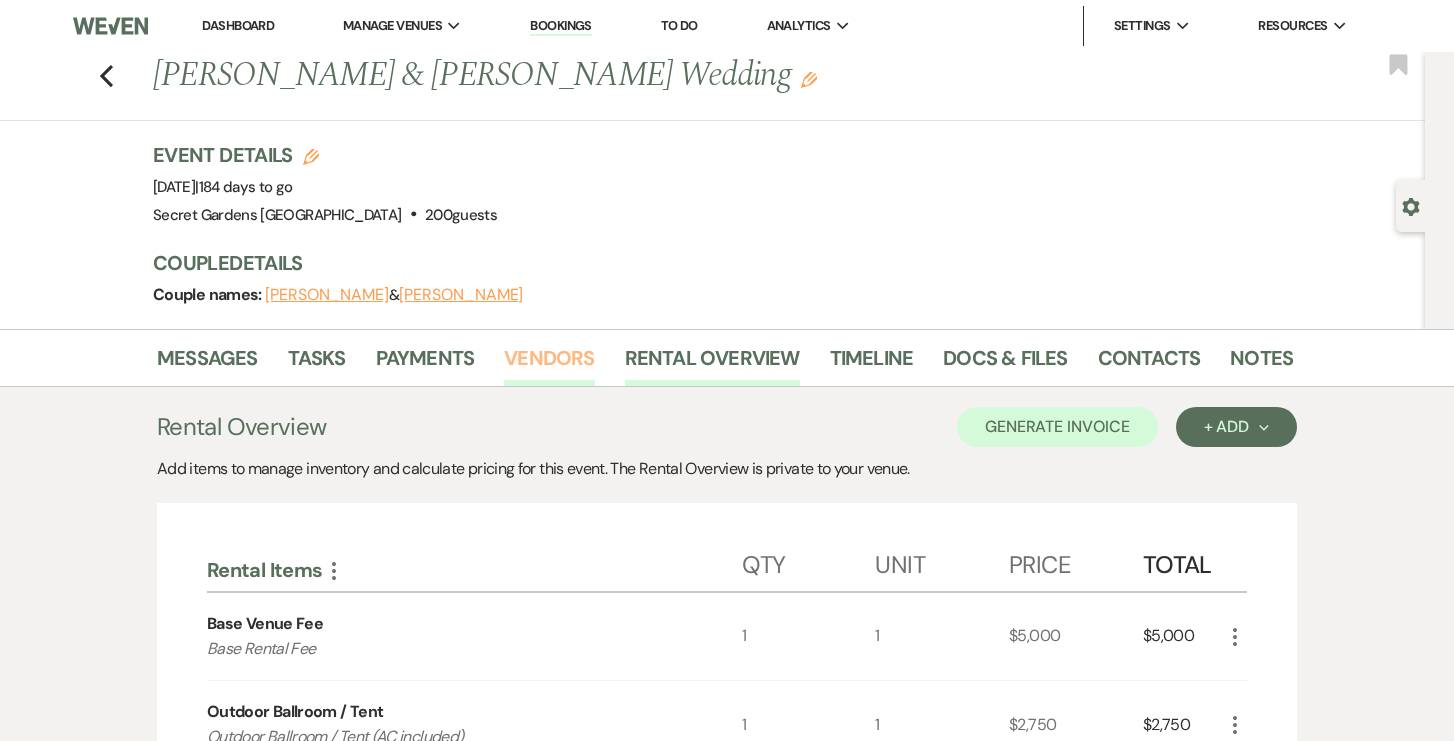 click on "Vendors" at bounding box center (549, 364) 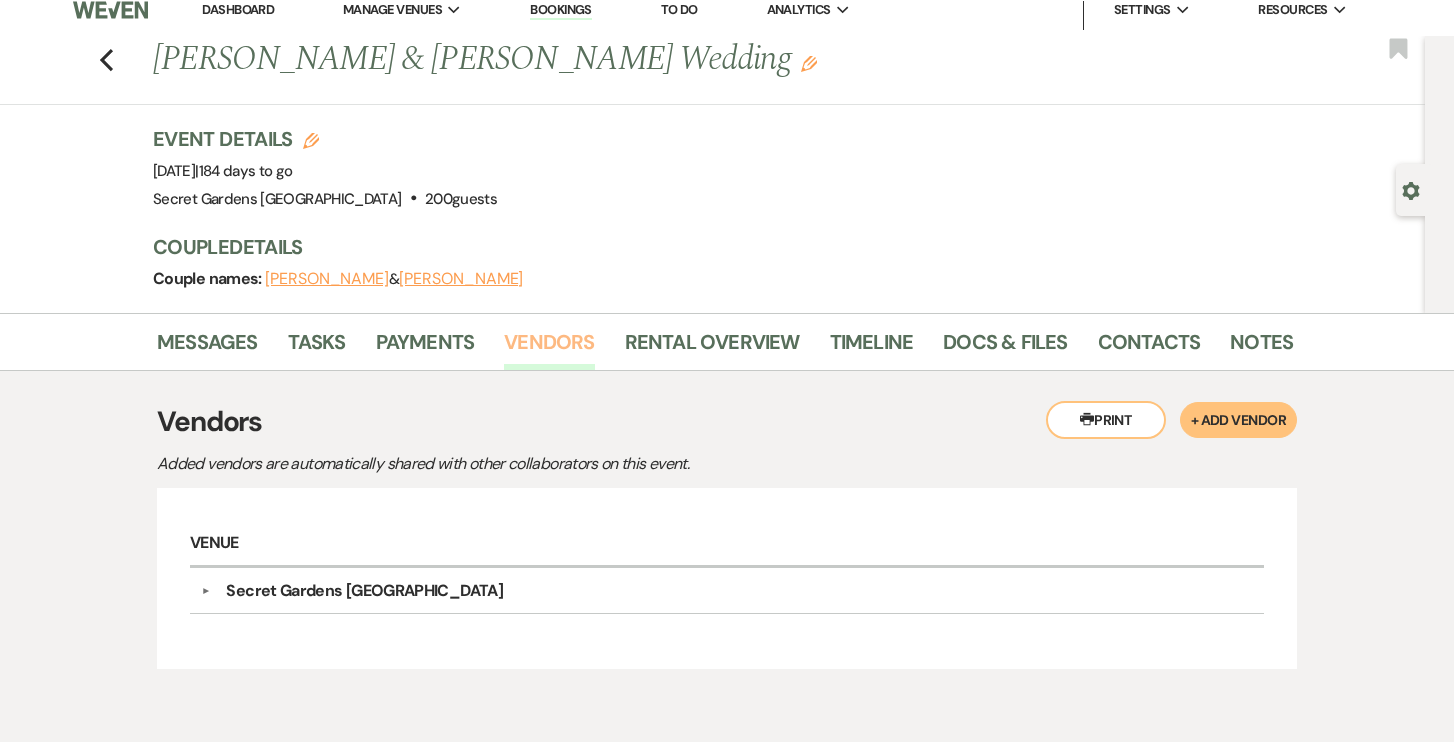 scroll, scrollTop: 18, scrollLeft: 0, axis: vertical 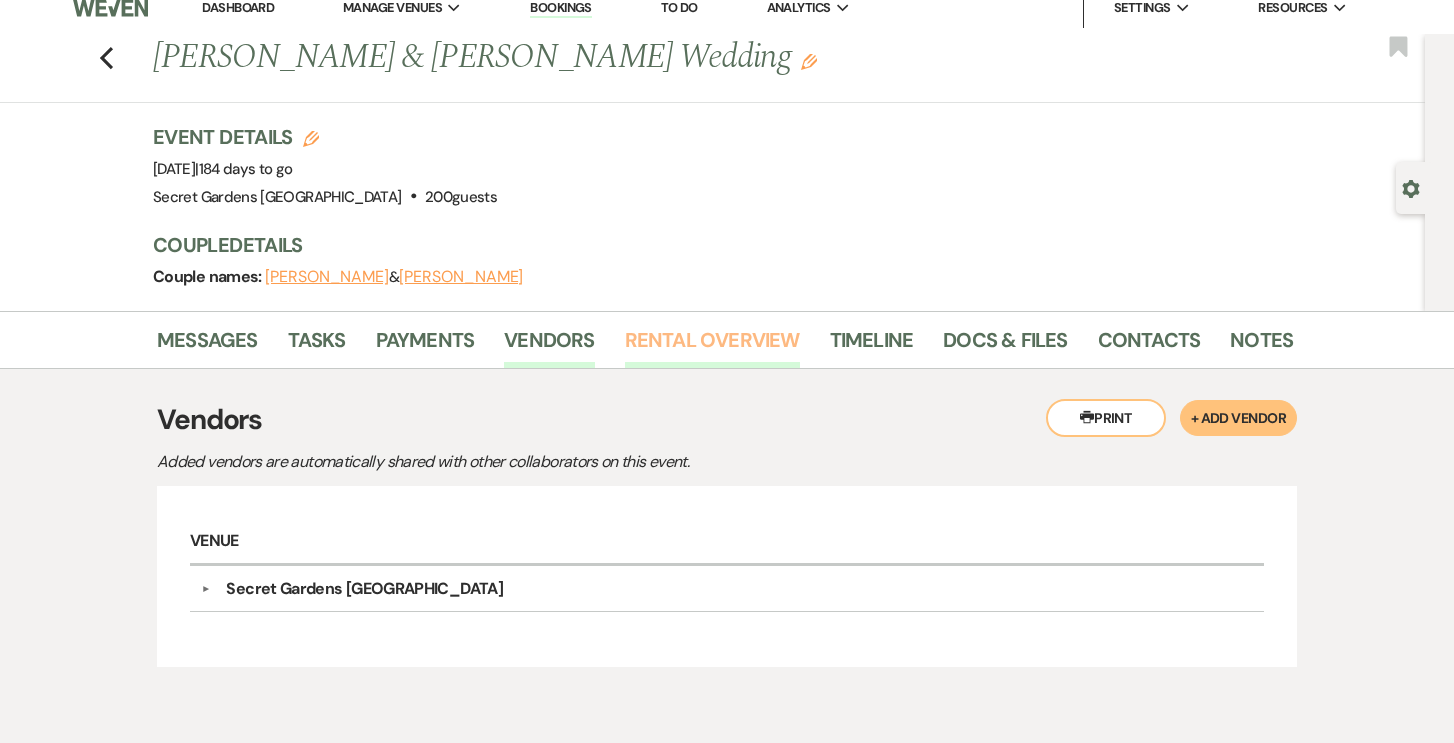 click on "Rental Overview" at bounding box center (712, 346) 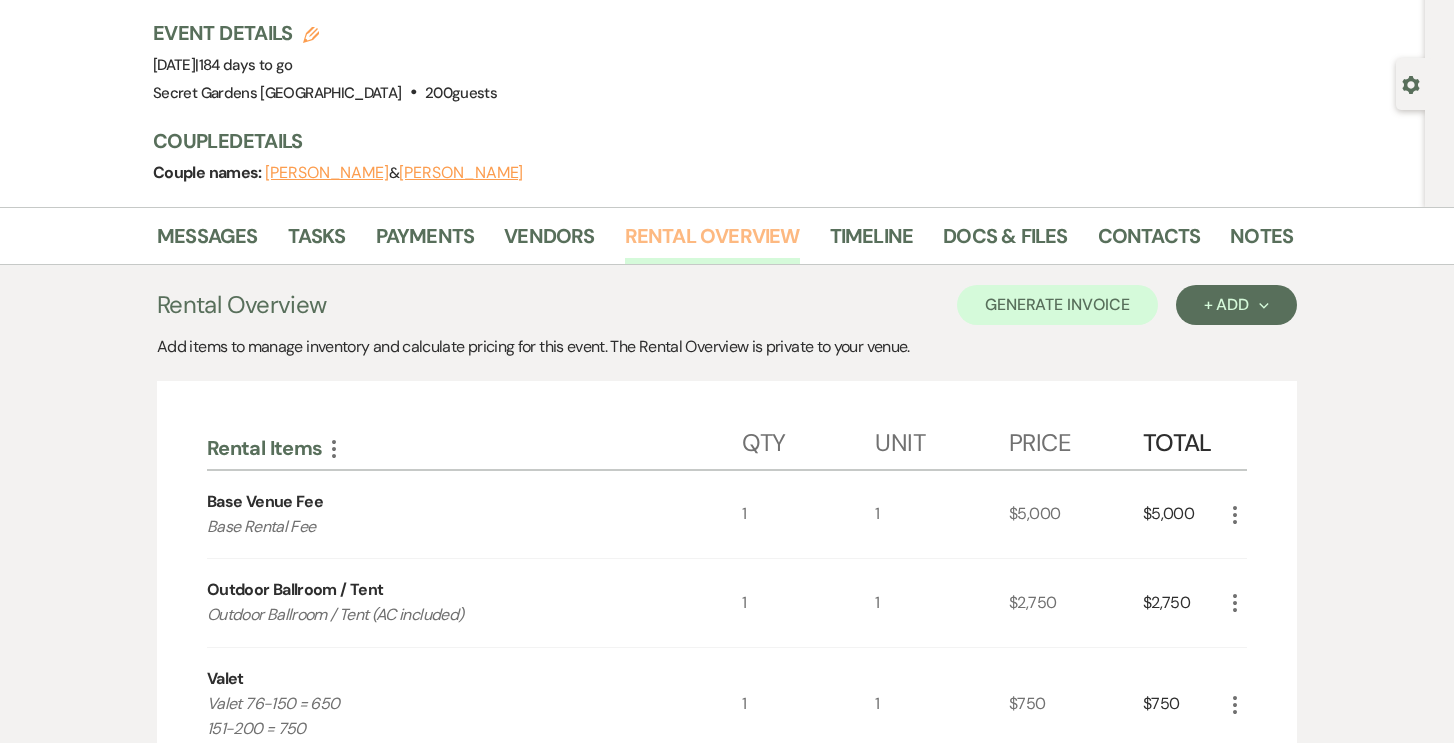 scroll, scrollTop: 0, scrollLeft: 0, axis: both 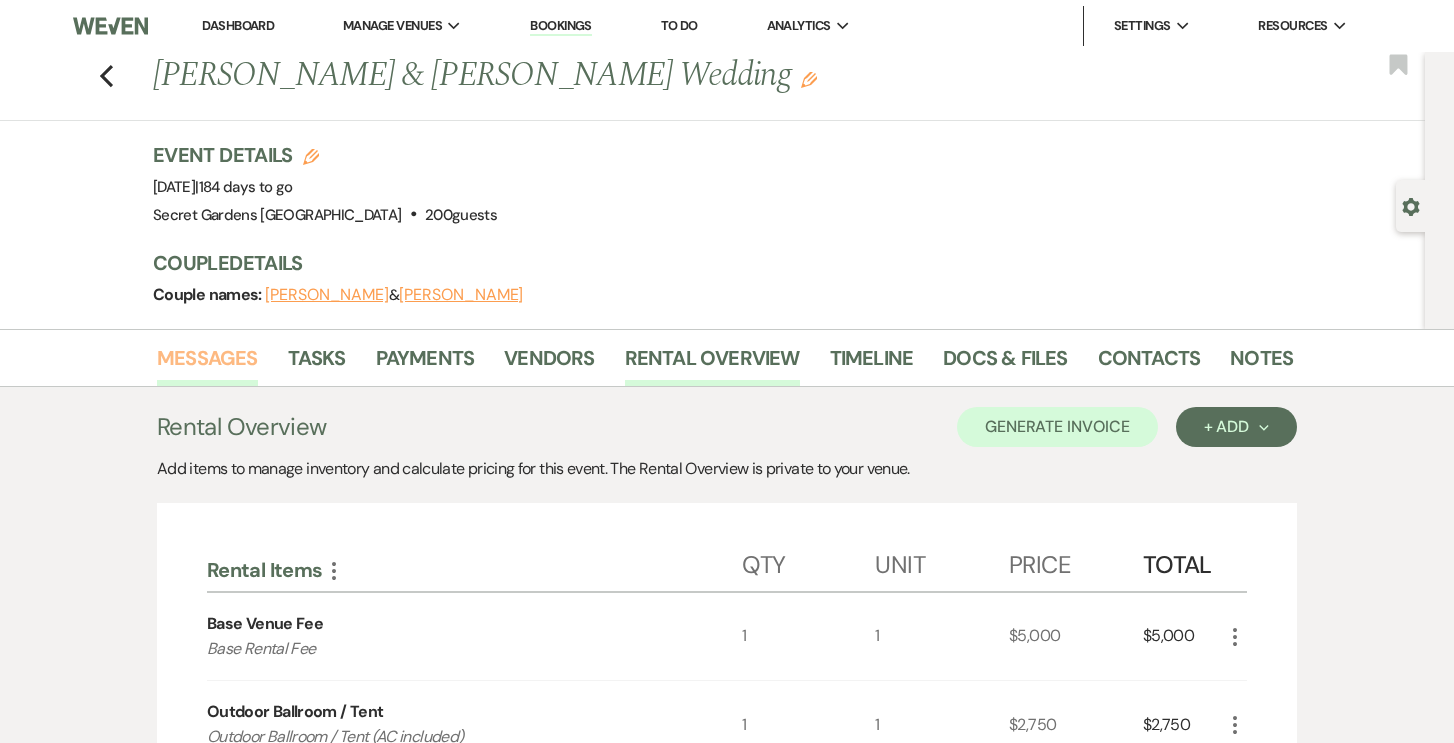 click on "Messages" at bounding box center [207, 364] 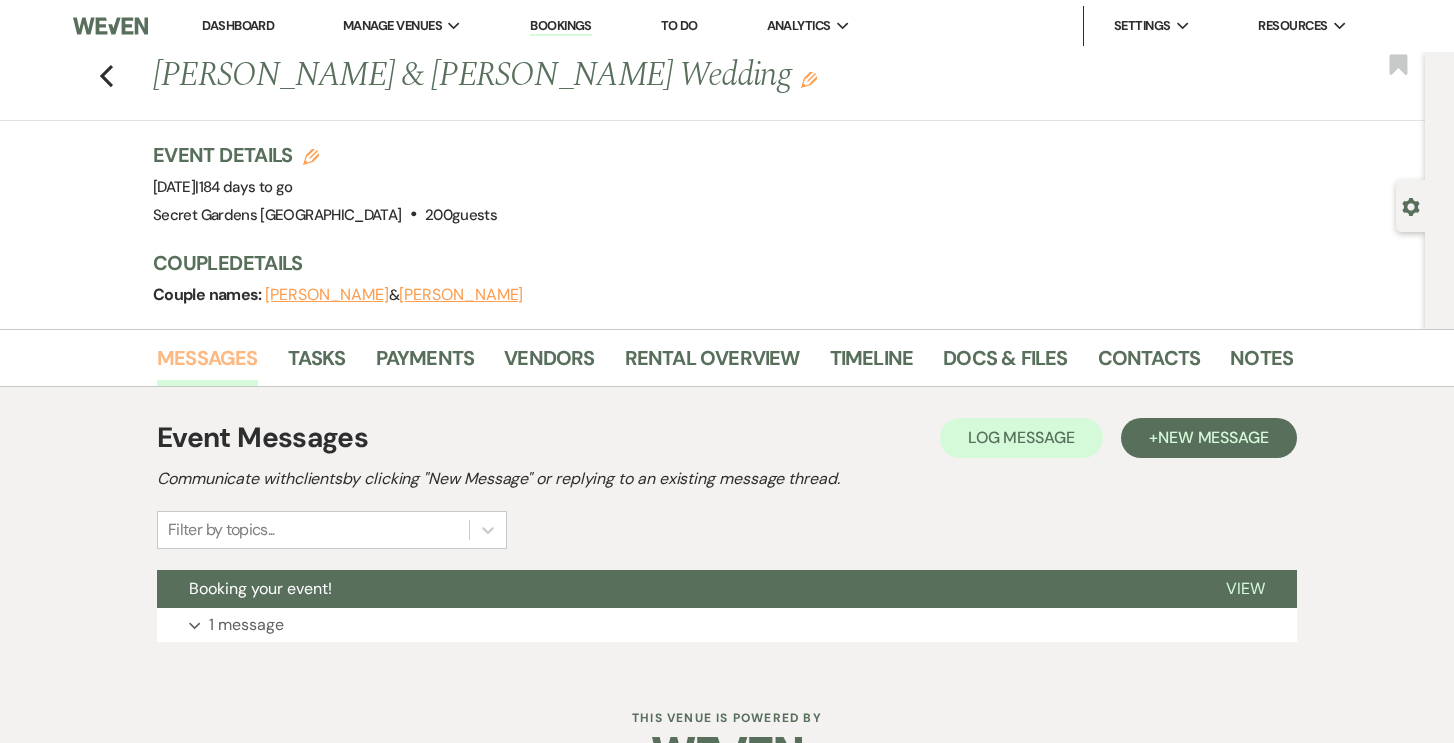 scroll, scrollTop: 57, scrollLeft: 0, axis: vertical 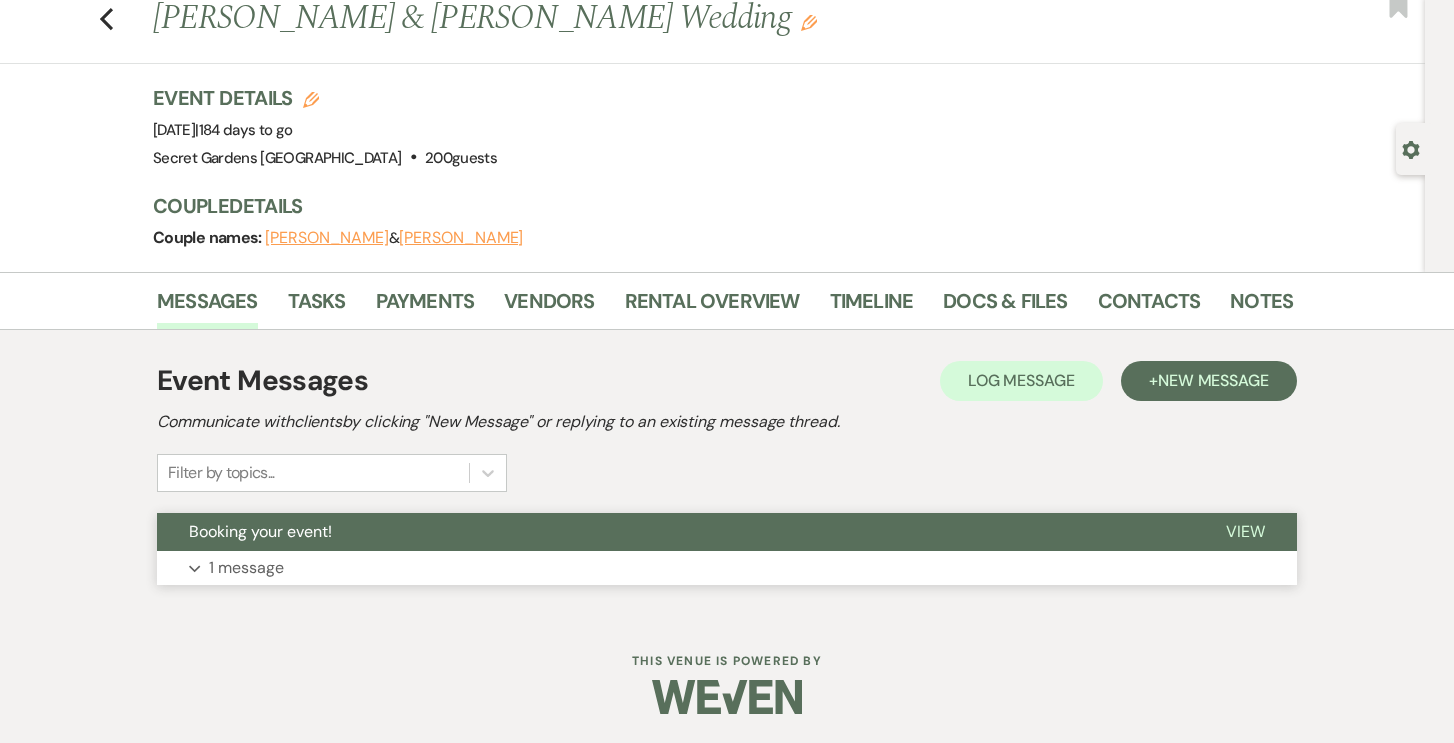 click on "View" at bounding box center [1245, 531] 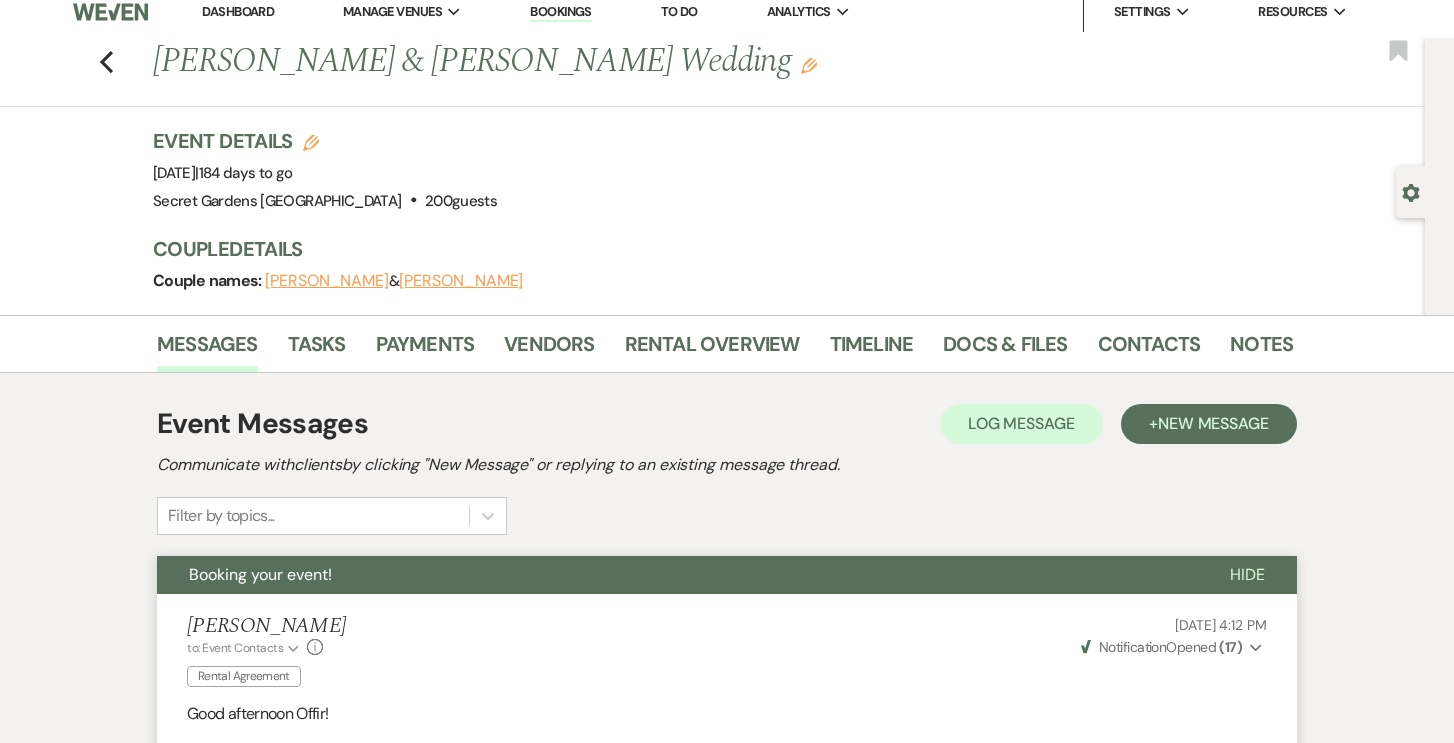 scroll, scrollTop: 0, scrollLeft: 0, axis: both 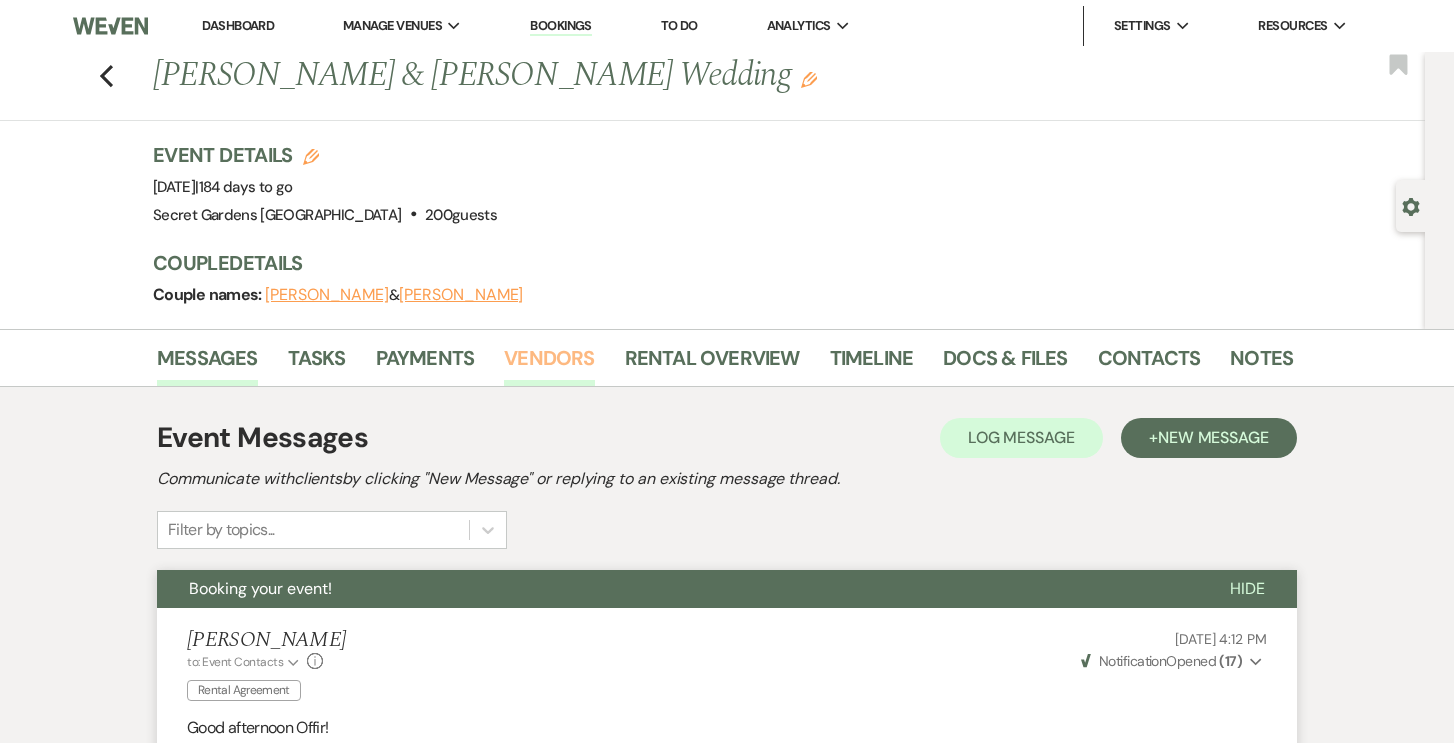 click on "Vendors" at bounding box center [549, 364] 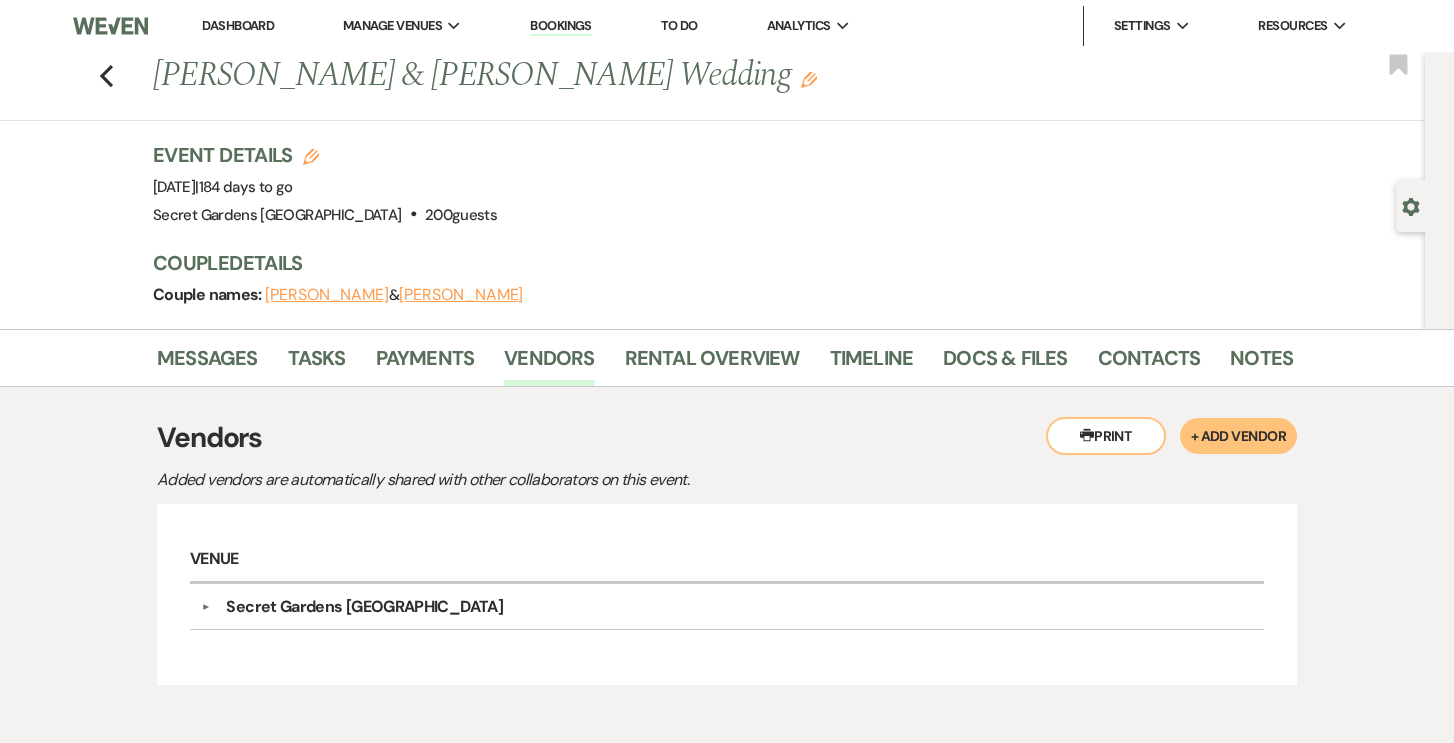 click on "Secret Gardens [GEOGRAPHIC_DATA]" at bounding box center [364, 607] 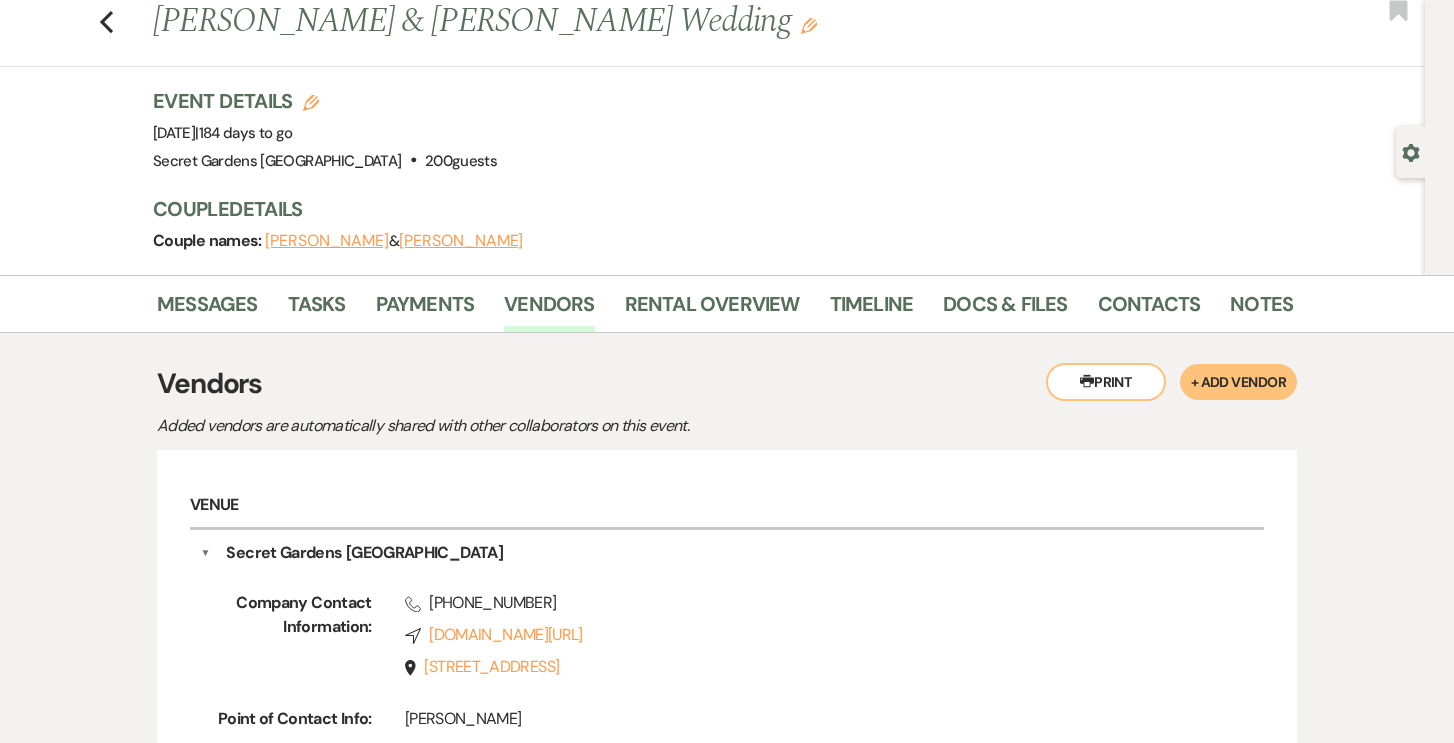 scroll, scrollTop: 47, scrollLeft: 0, axis: vertical 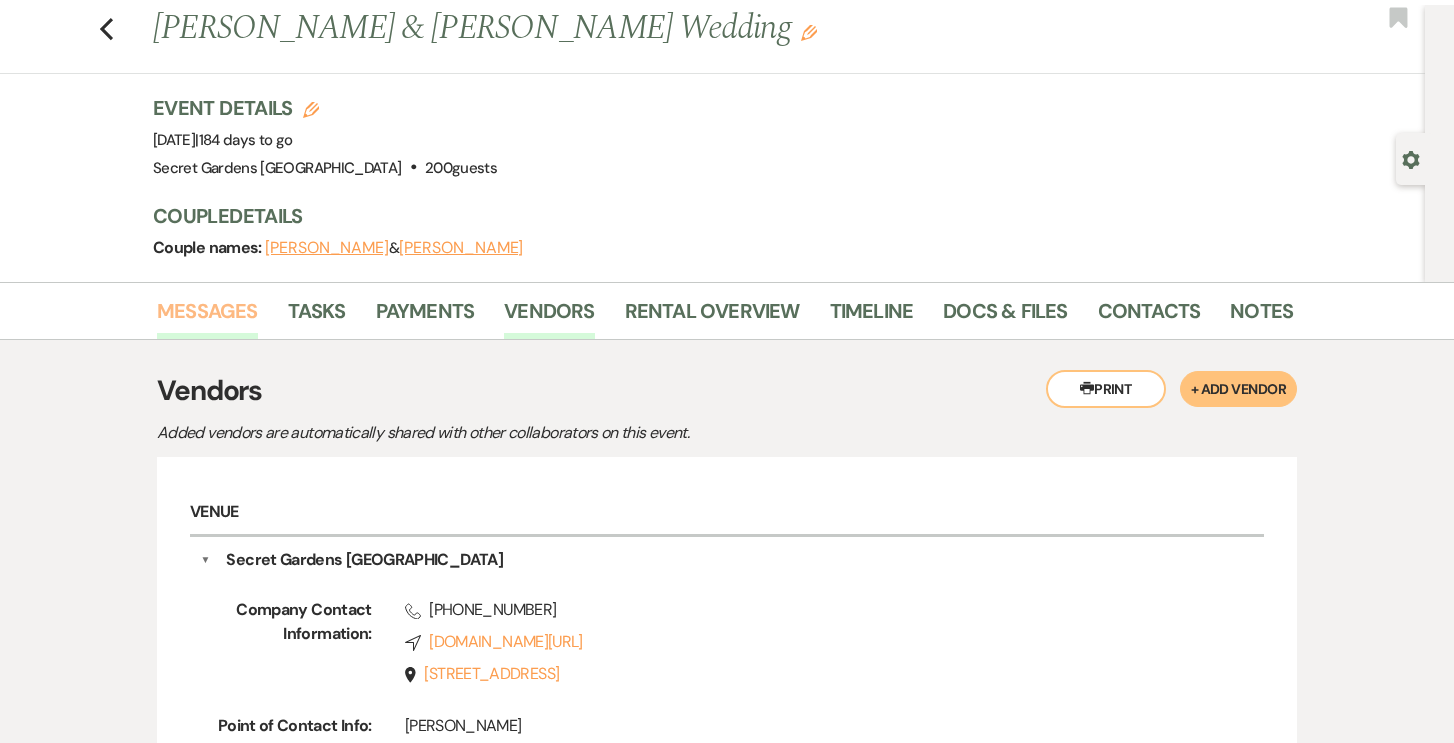 click on "Messages" at bounding box center (207, 317) 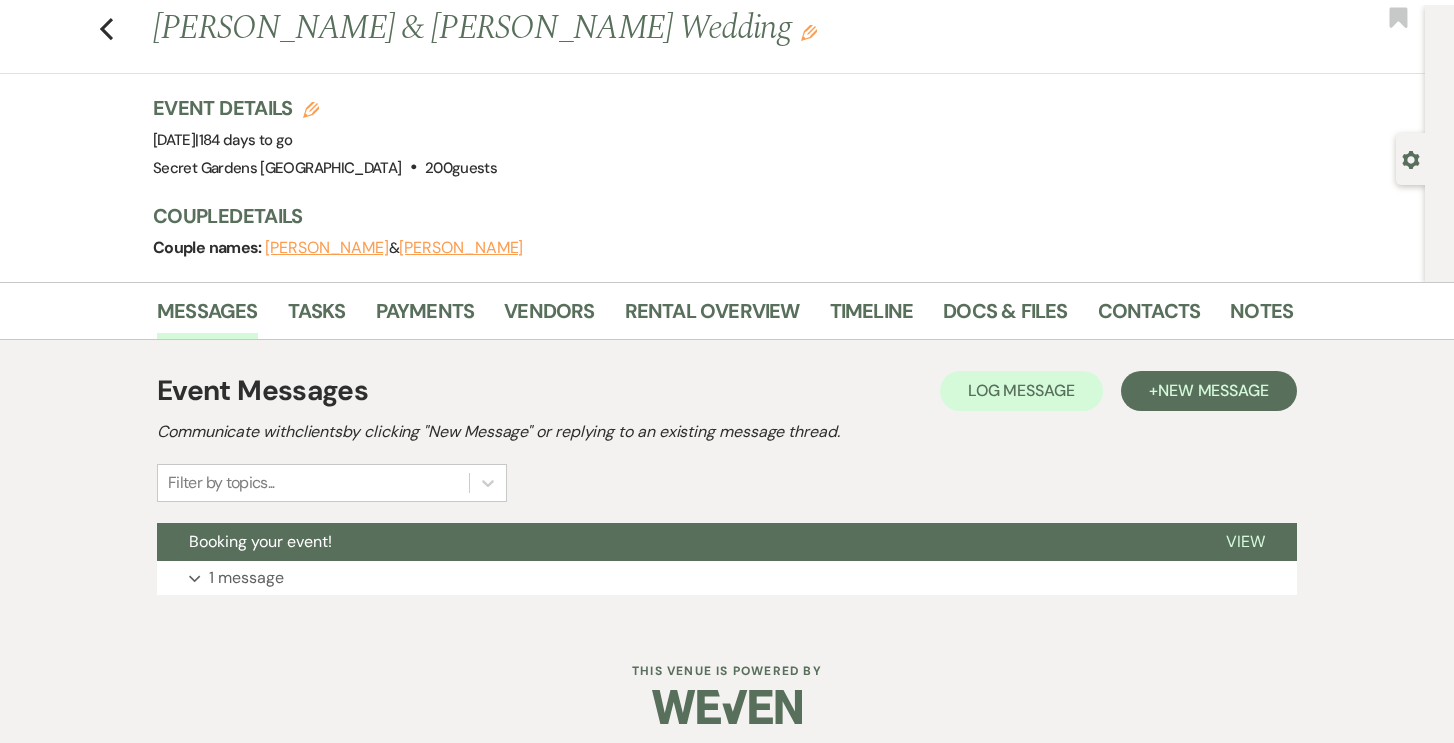 click on "Gear" 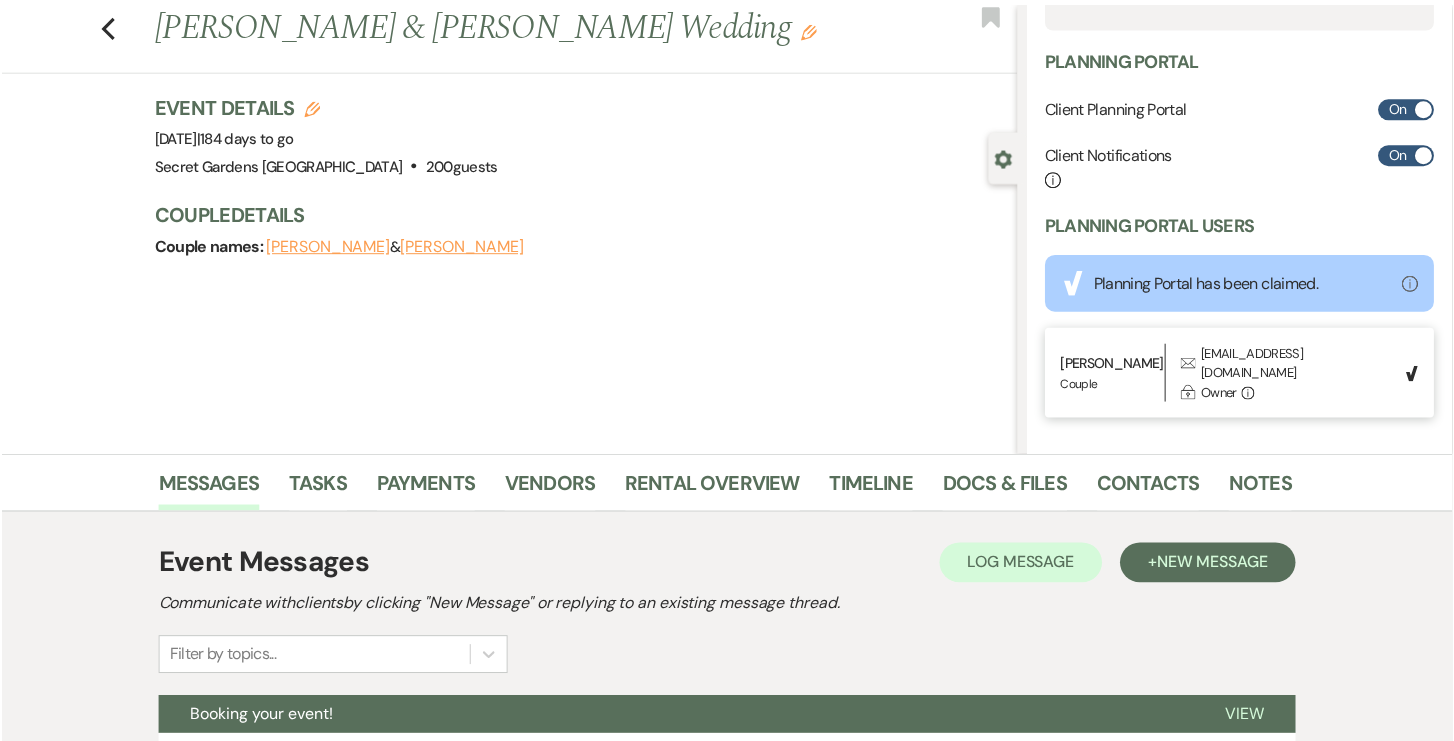scroll, scrollTop: 514, scrollLeft: 0, axis: vertical 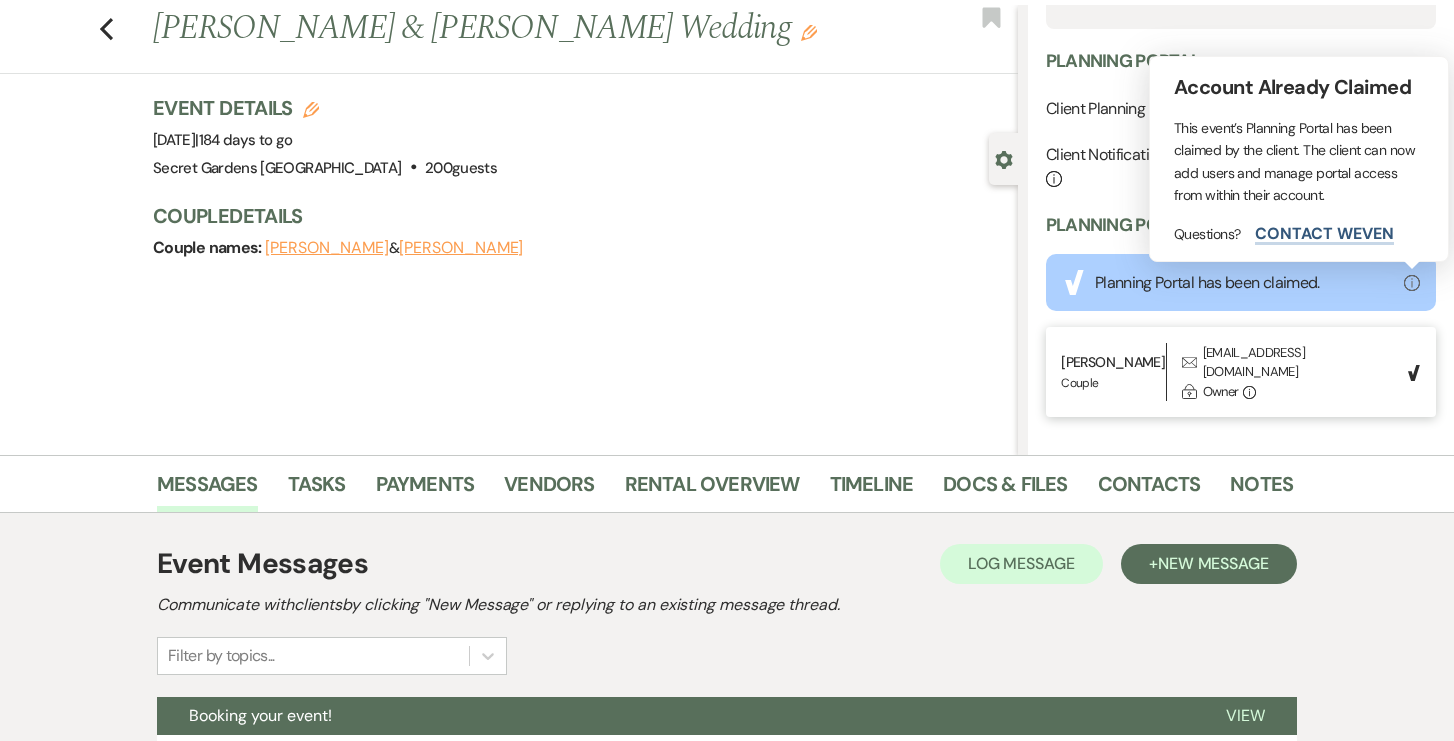 click on "Info" 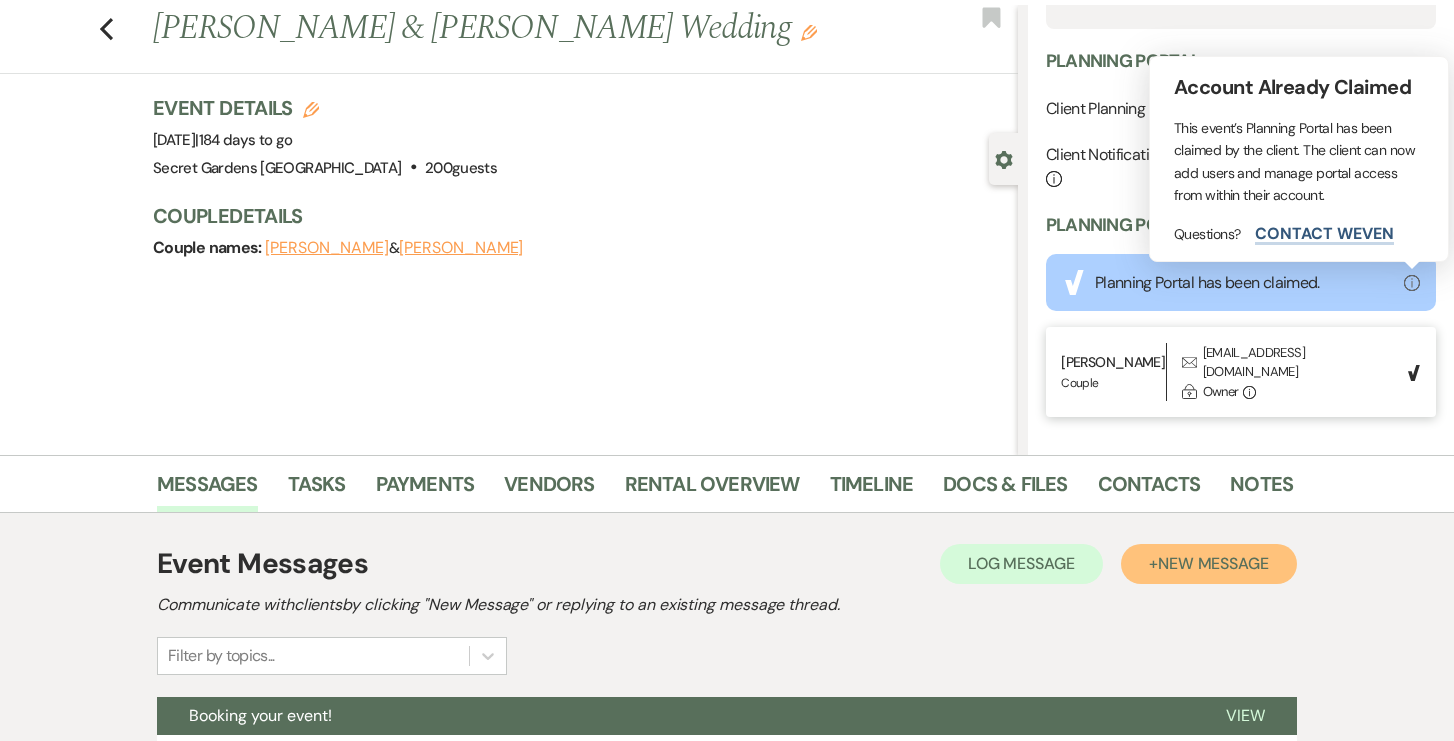 click on "New Message" at bounding box center (1213, 563) 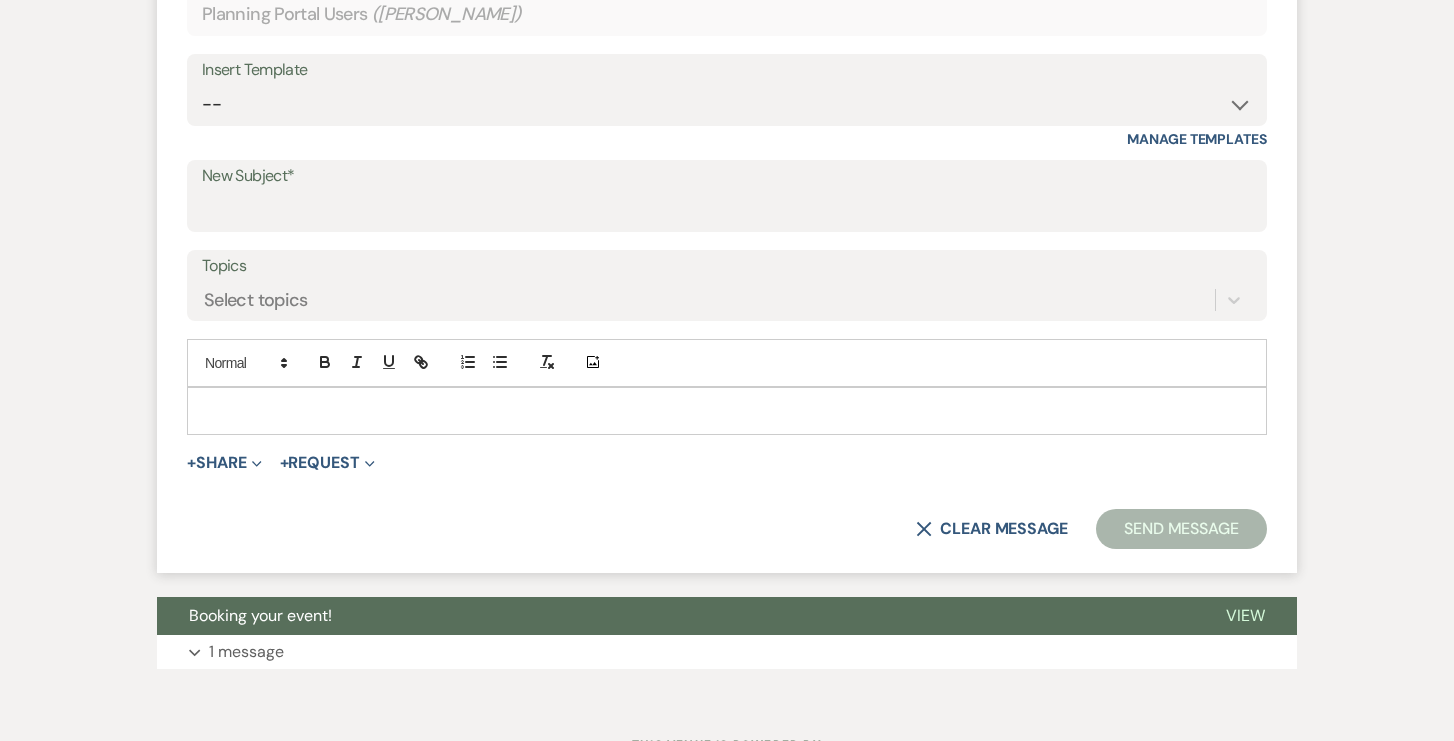 scroll, scrollTop: 911, scrollLeft: 0, axis: vertical 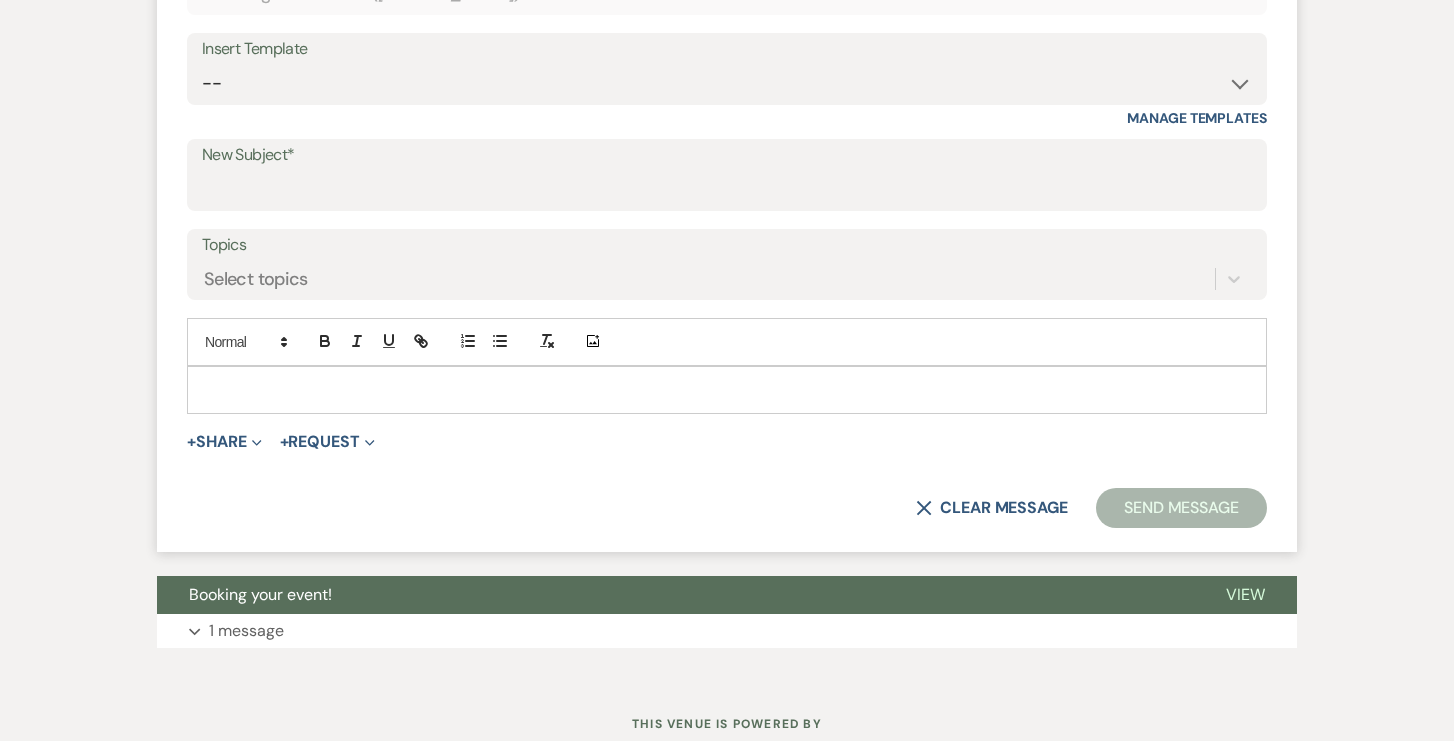 click at bounding box center (727, 390) 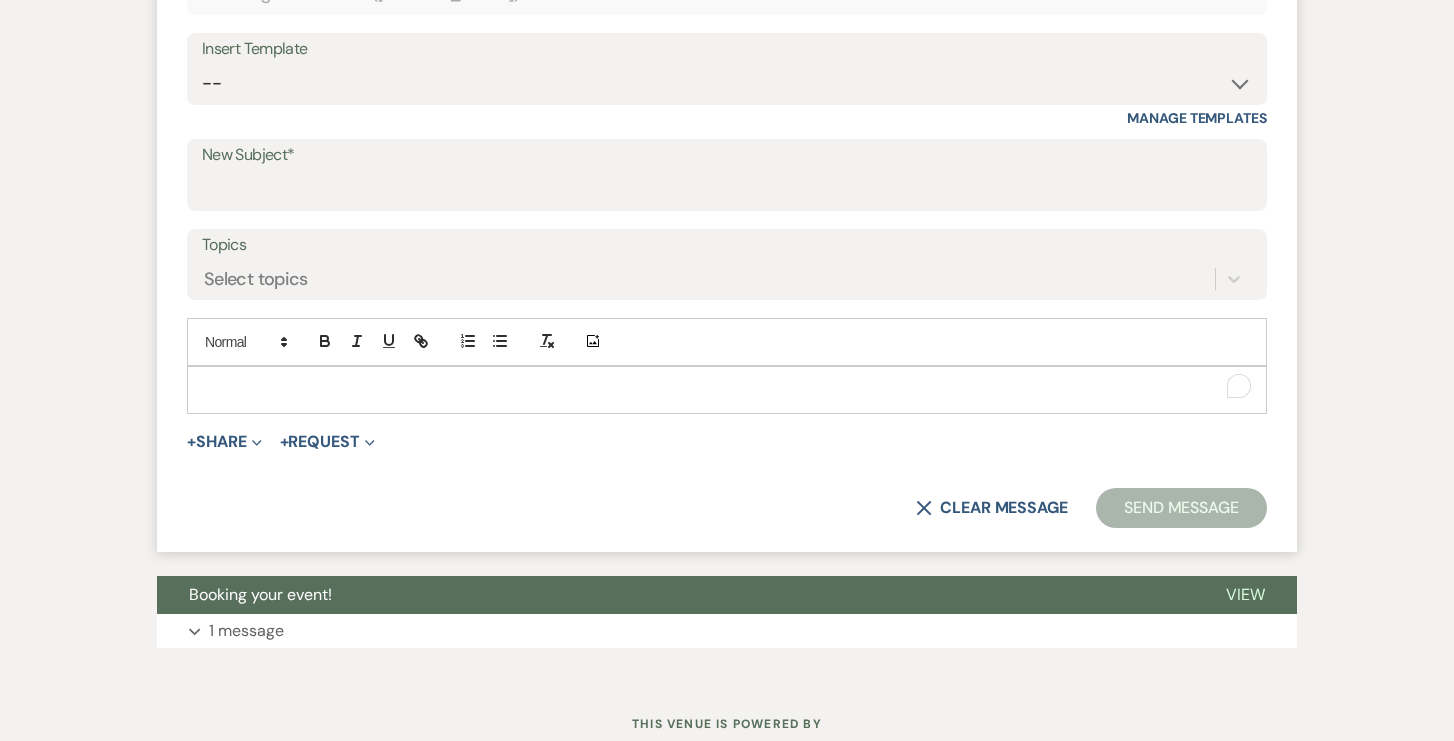 type 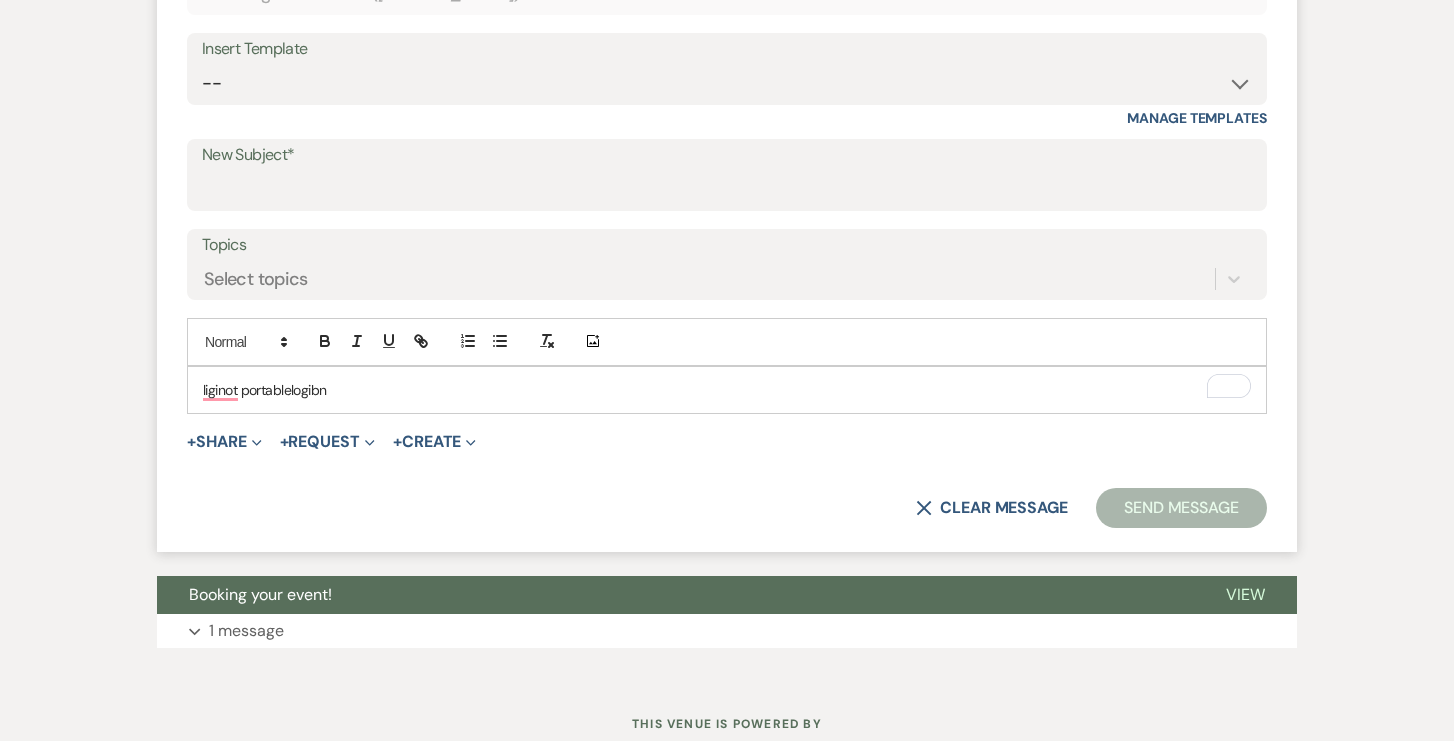 click on "liginot portablelogibn" at bounding box center [727, 390] 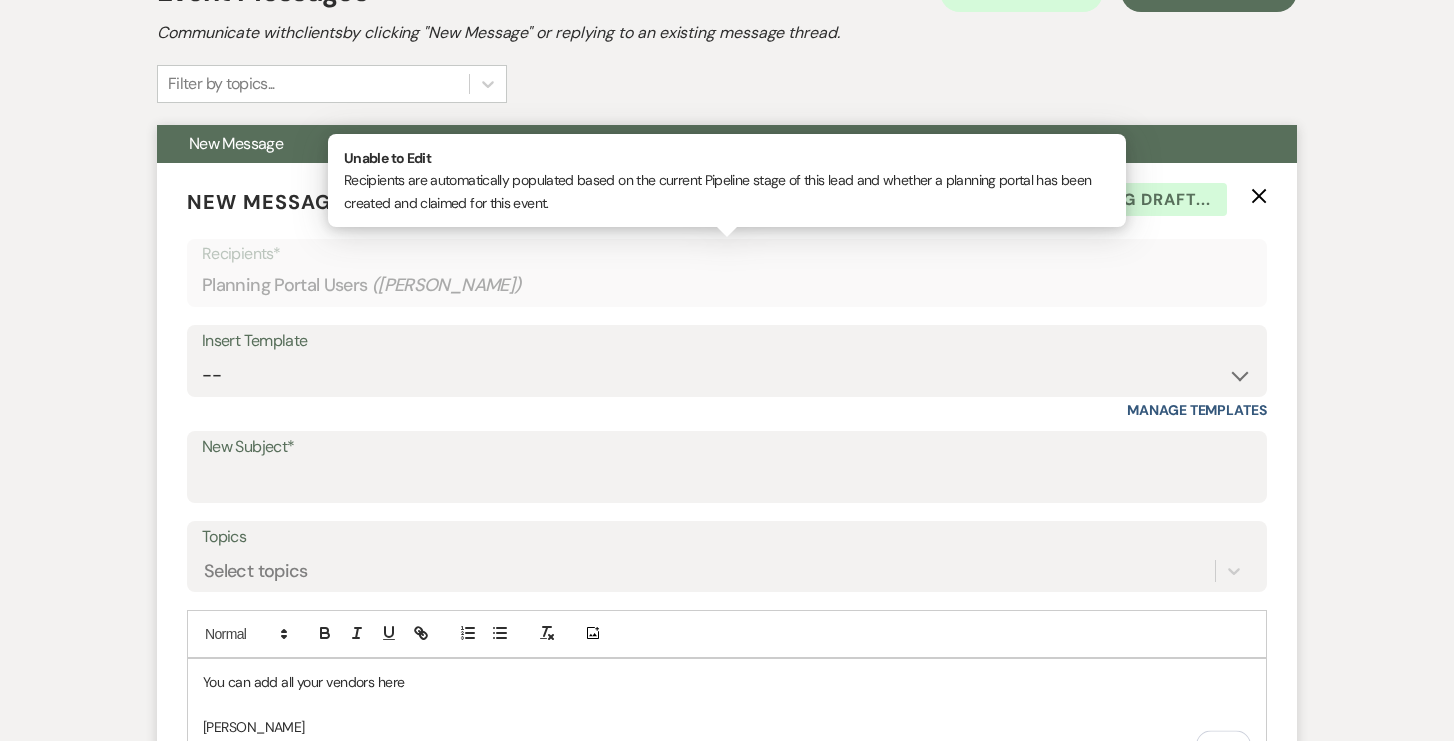 scroll, scrollTop: 615, scrollLeft: 0, axis: vertical 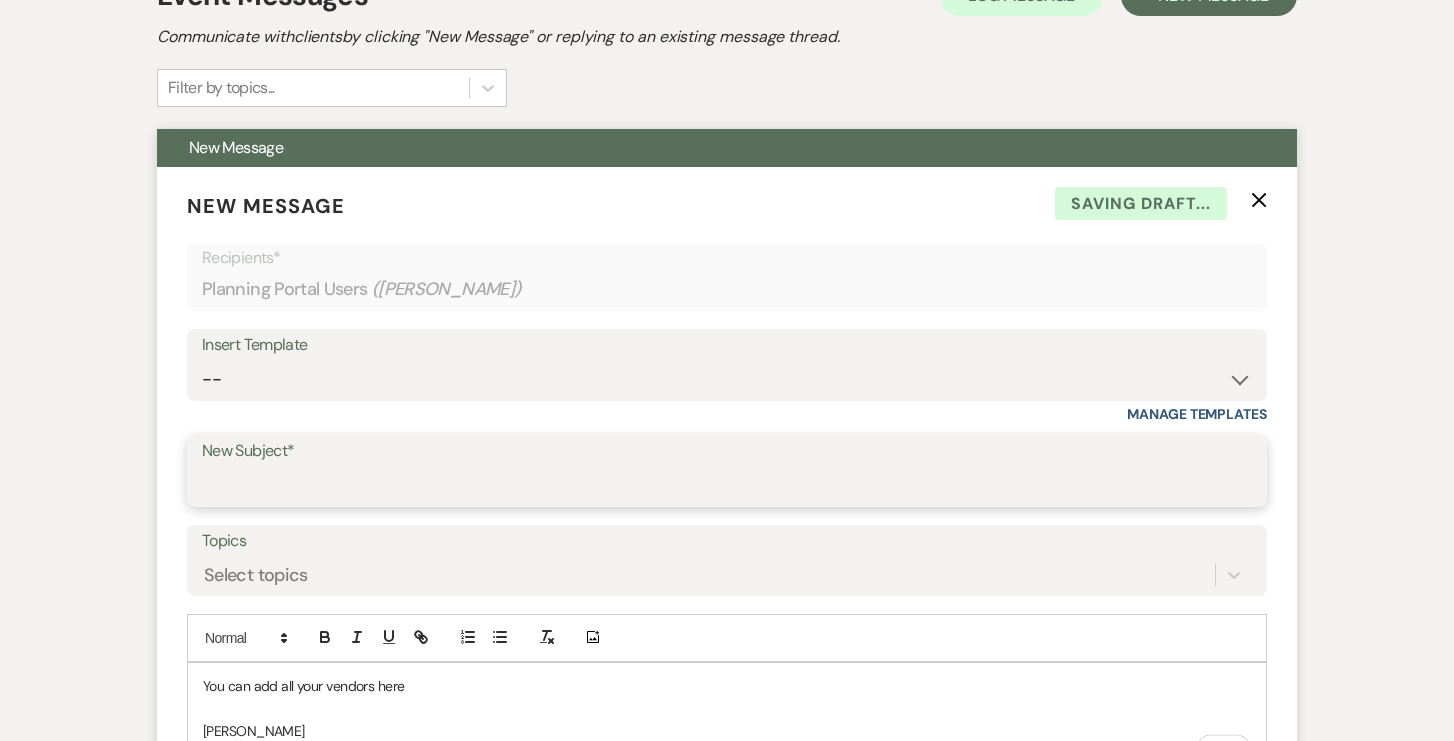 click on "New Subject*" at bounding box center (727, 485) 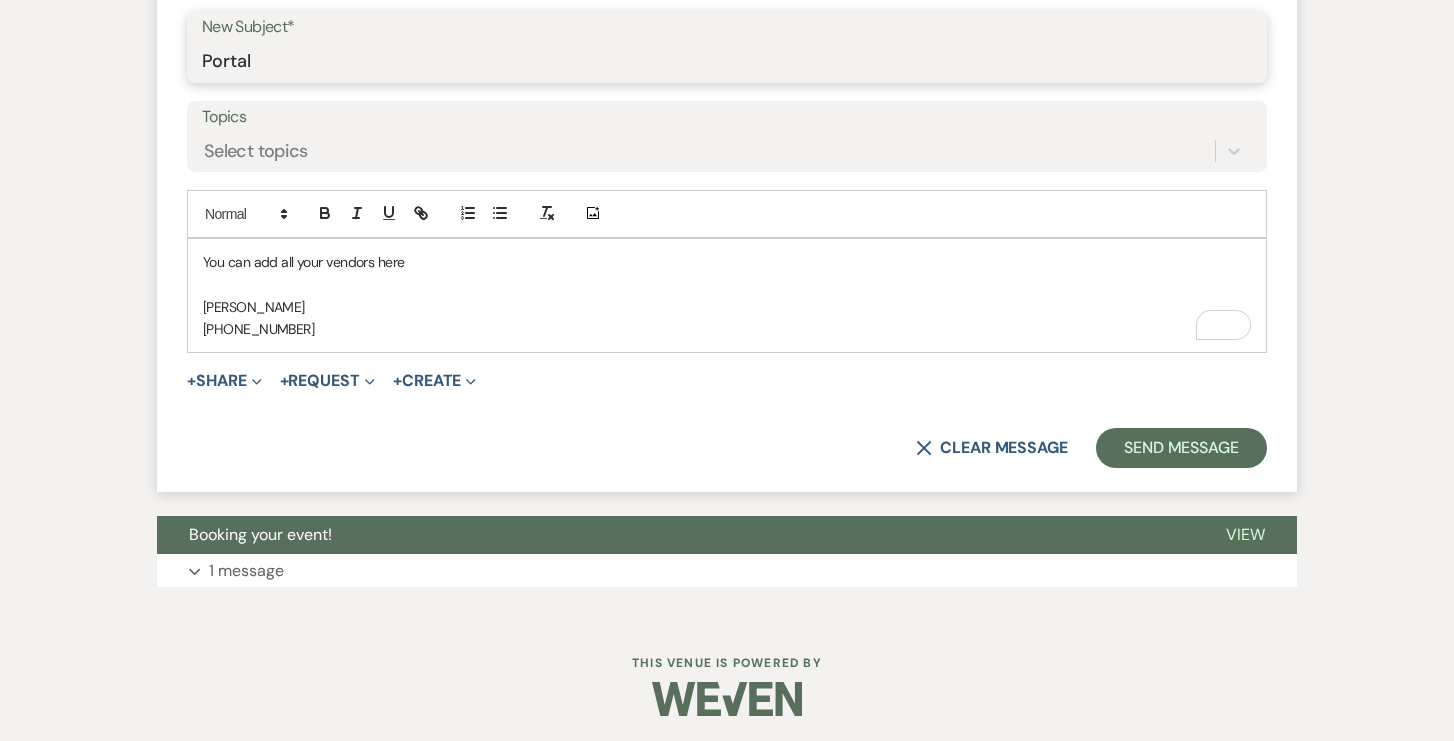 scroll, scrollTop: 1041, scrollLeft: 0, axis: vertical 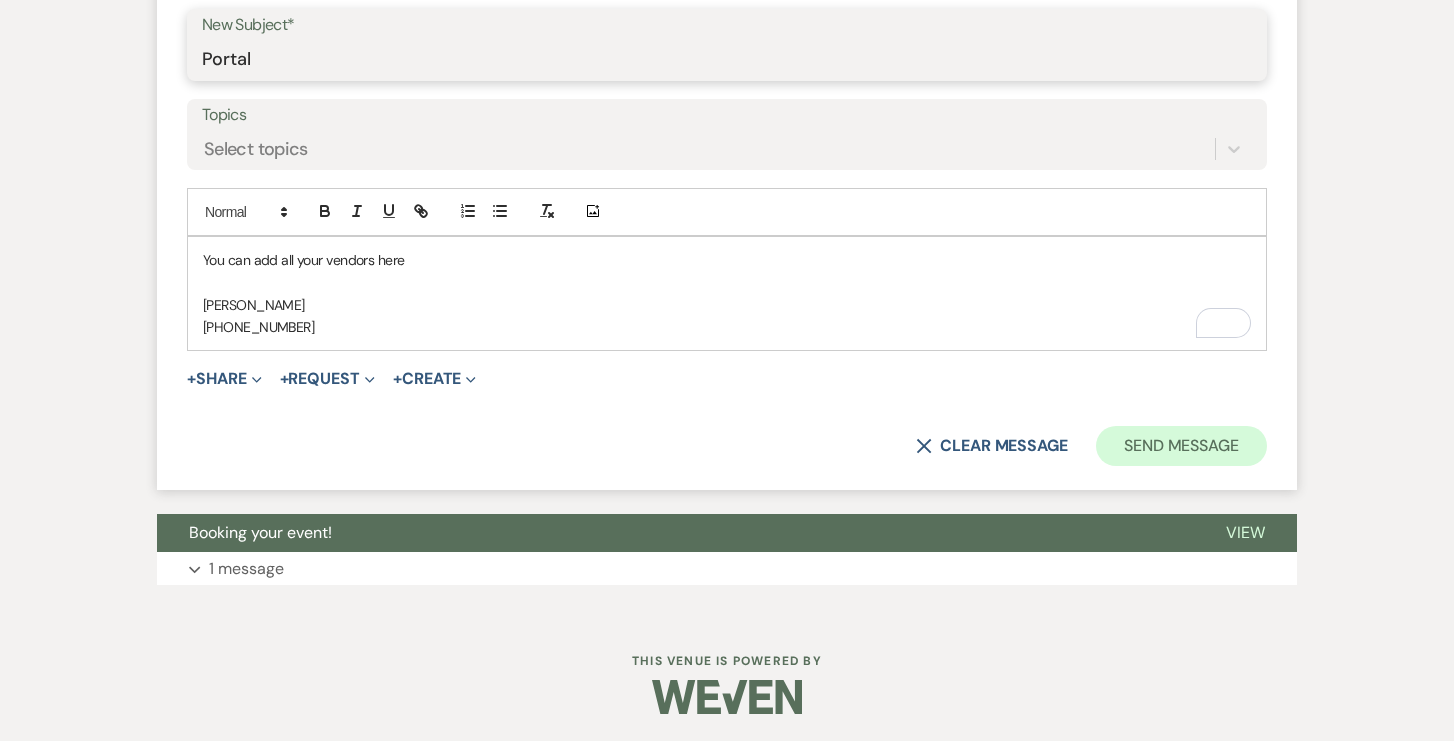 type on "Portal" 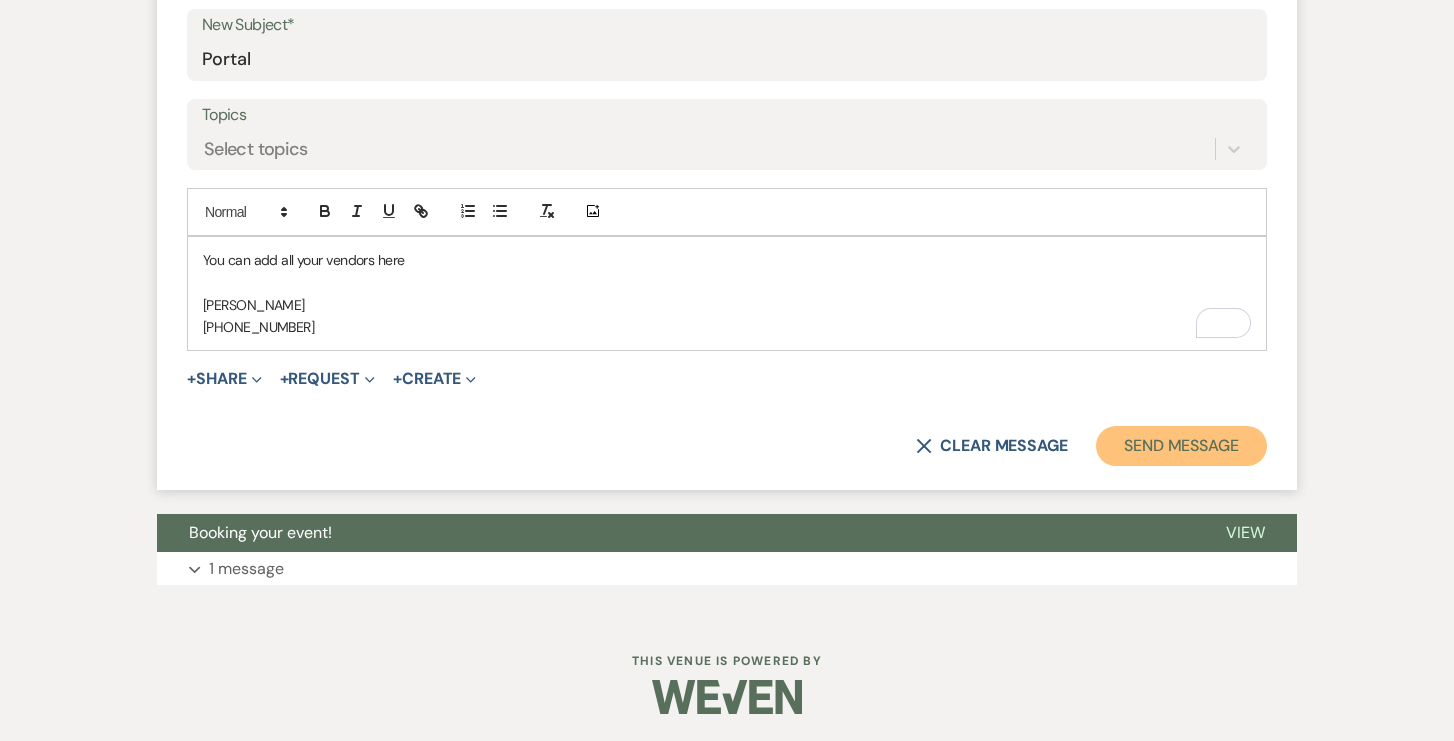 click on "Send Message" at bounding box center (1181, 446) 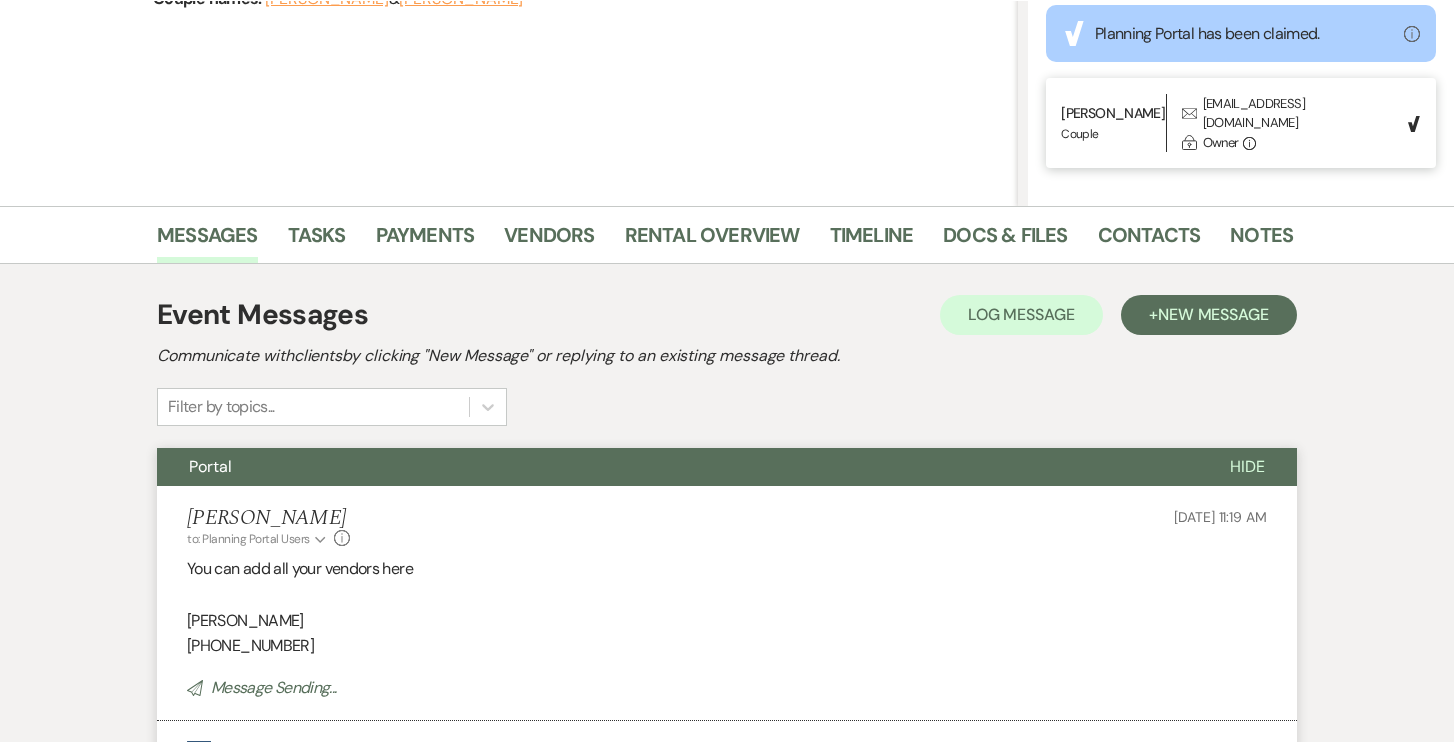 scroll, scrollTop: 0, scrollLeft: 0, axis: both 